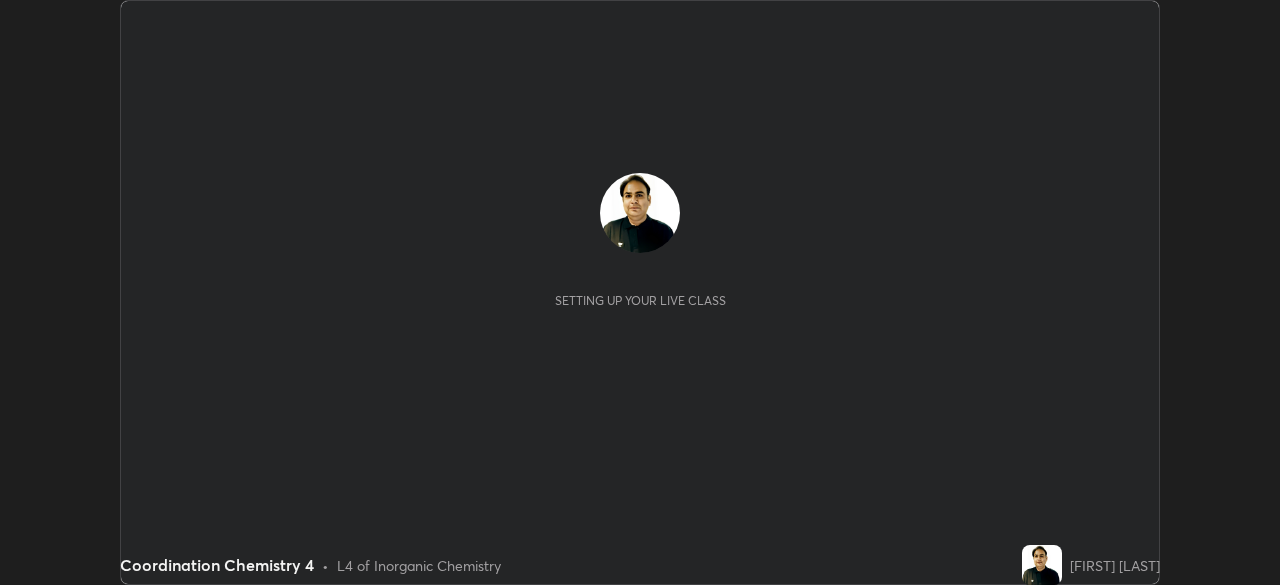 scroll, scrollTop: 0, scrollLeft: 0, axis: both 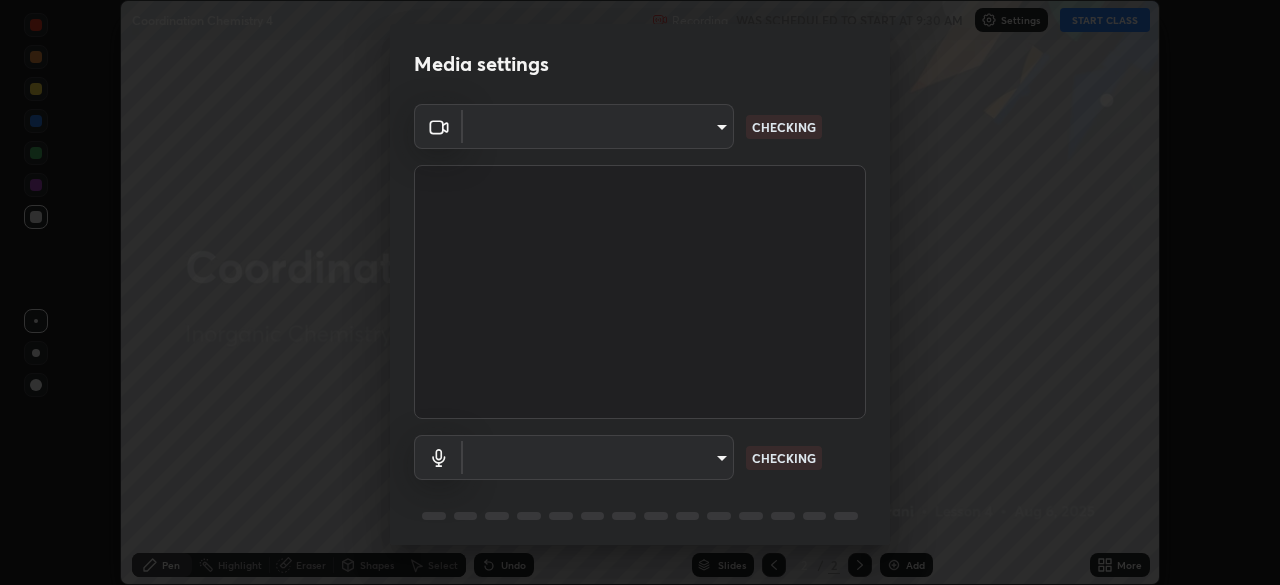 type on "044382a11d95f688c79e1728af0a82956f1ac2645f5b3ed81d694582b10ccb9d" 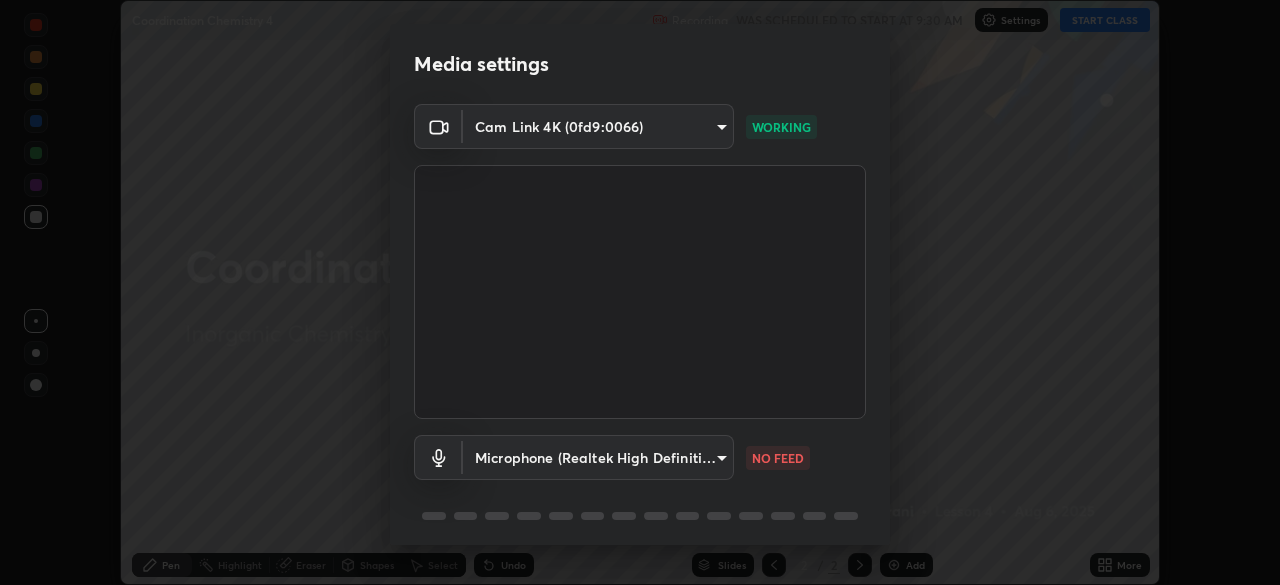 click on "Erase all Coordination Chemistry 4 Recording WAS SCHEDULED TO START AT  [TIME] Settings START CLASS Setting up your live class Coordination Chemistry 4 • L4 of Inorganic Chemistry [FIRST] [LAST] Pen Highlight Eraser Shapes Select Undo Slides 2 / 2 Add More No doubts shared Encourage your learners to ask a doubt for better clarity Report an issue Reason for reporting Buffering Chat not working Audio - Video sync issue Educator video quality low ​ Attach an image Report Media settings Cam Link 4K (0fd9:0066) [HASH] WORKING Microphone (Realtek High Definition Audio) [HASH] NO FEED 1 / 5 Next" at bounding box center [640, 292] 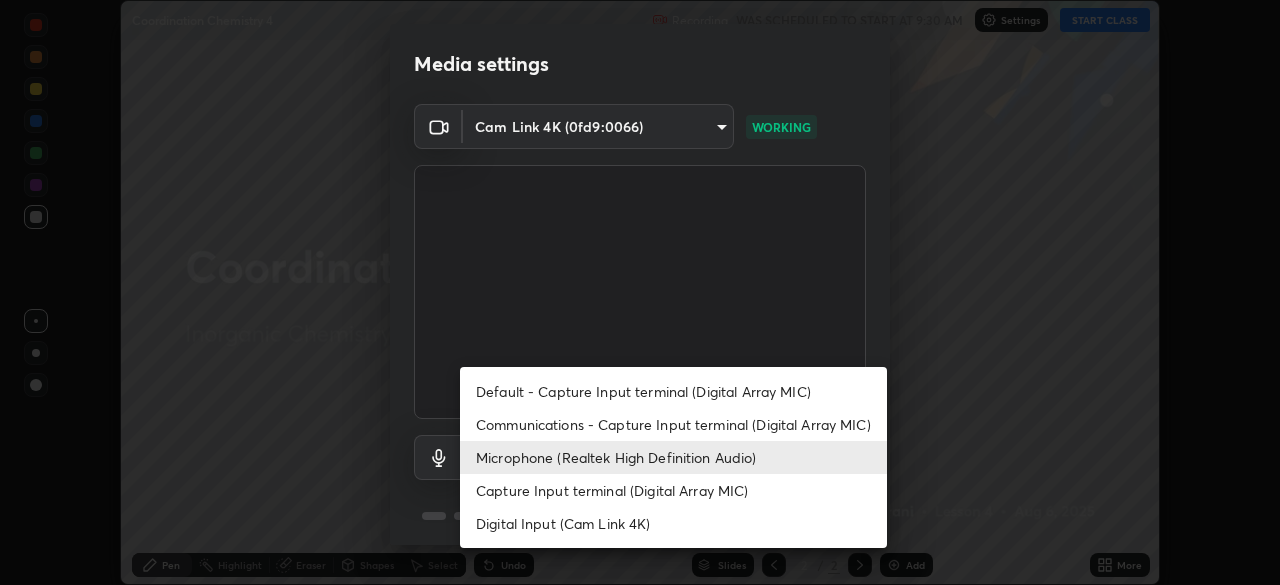 click on "Capture Input terminal (Digital Array MIC)" at bounding box center [673, 490] 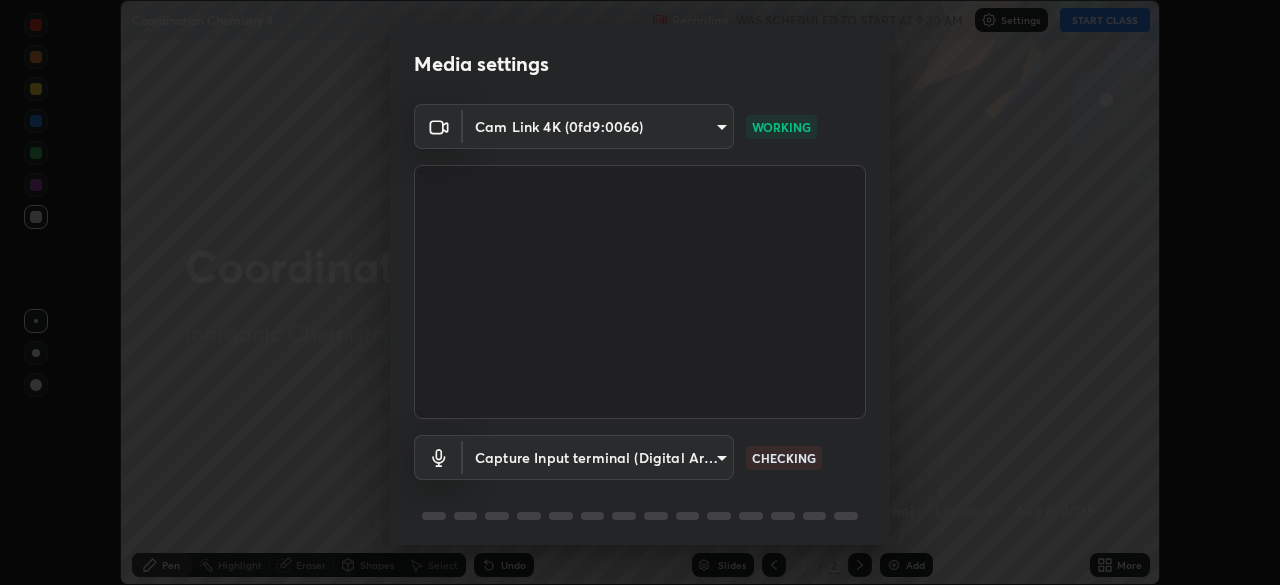 scroll, scrollTop: 71, scrollLeft: 0, axis: vertical 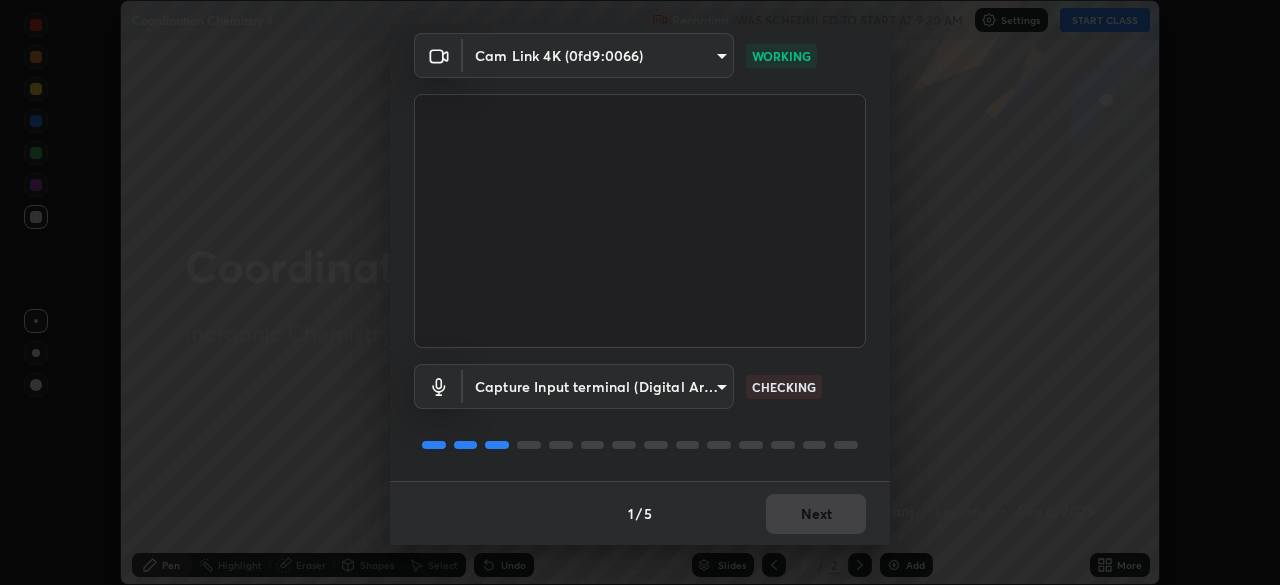 click on "Erase all Coordination Chemistry 4 Recording WAS SCHEDULED TO START AT  [TIME] Settings START CLASS Setting up your live class Coordination Chemistry 4 • L4 of Inorganic Chemistry [FIRST] [LAST] Pen Highlight Eraser Shapes Select Undo Slides 2 / 2 Add More No doubts shared Encourage your learners to ask a doubt for better clarity Report an issue Reason for reporting Buffering Chat not working Audio - Video sync issue Educator video quality low ​ Attach an image Report Media settings Cam Link 4K (0fd9:0066) [HASH] WORKING Capture Input terminal (Digital Array MIC) [HASH] CHECKING 1 / 5 Next" at bounding box center (640, 292) 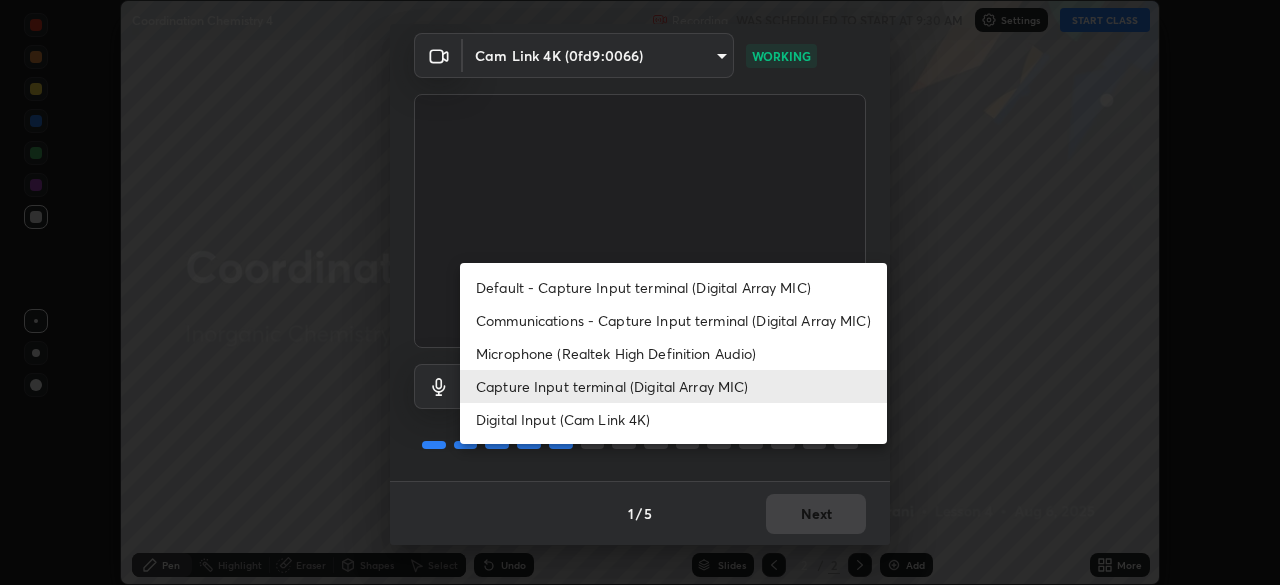 click on "Default - Capture Input terminal (Digital Array MIC)" at bounding box center [673, 287] 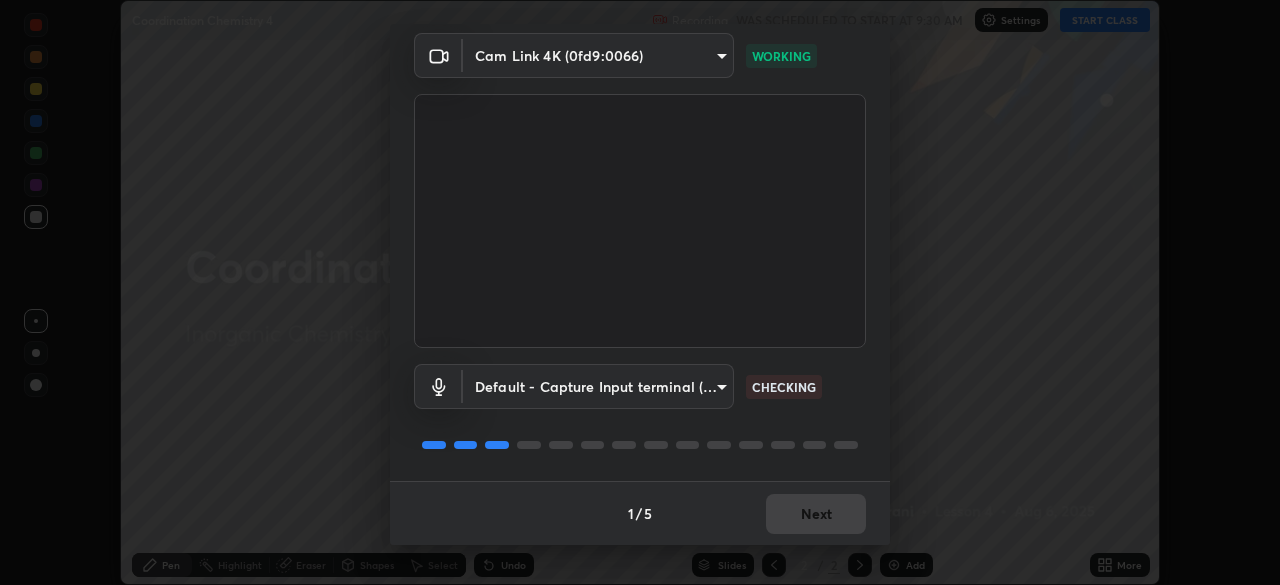 click on "Erase all Coordination Chemistry 4 Recording WAS SCHEDULED TO START AT  [TIME] Settings START CLASS Setting up your live class Coordination Chemistry 4 • L4 of Inorganic Chemistry [FIRST] [LAST] Pen Highlight Eraser Shapes Select Undo Slides 2 / 2 Add More No doubts shared Encourage your learners to ask a doubt for better clarity Report an issue Reason for reporting Buffering Chat not working Audio - Video sync issue Educator video quality low ​ Attach an image Report Media settings Cam Link 4K (0fd9:0066) [HASH] WORKING Default - Capture Input terminal (Digital Array MIC) default CHECKING 1 / 5 Next" at bounding box center (640, 292) 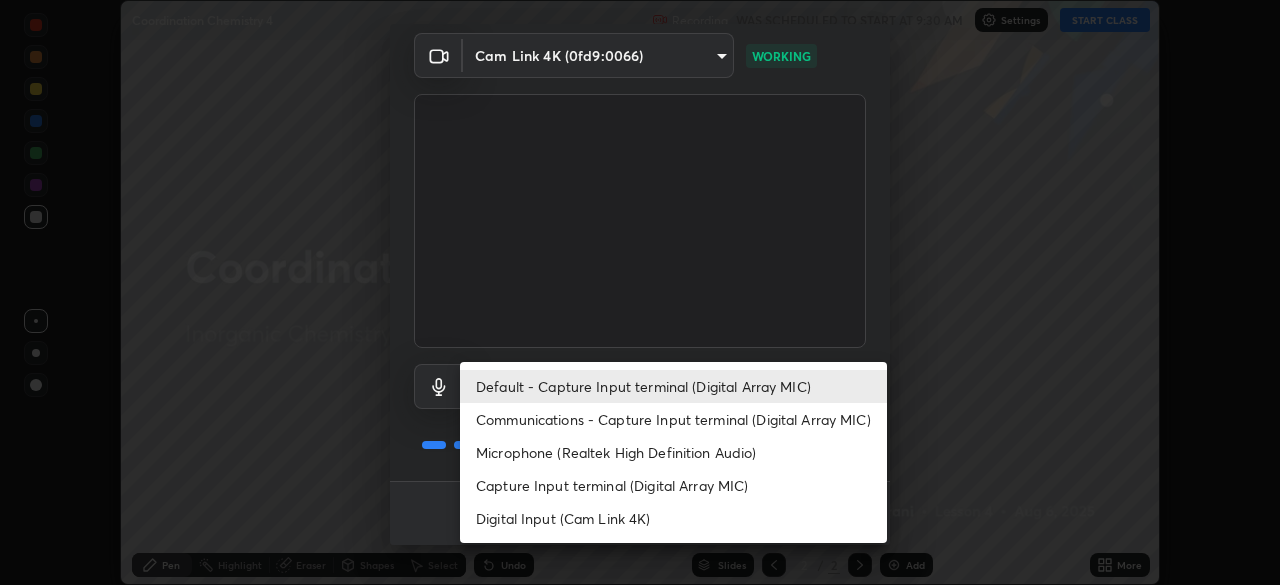 click on "Digital Input (Cam Link 4K)" at bounding box center [673, 518] 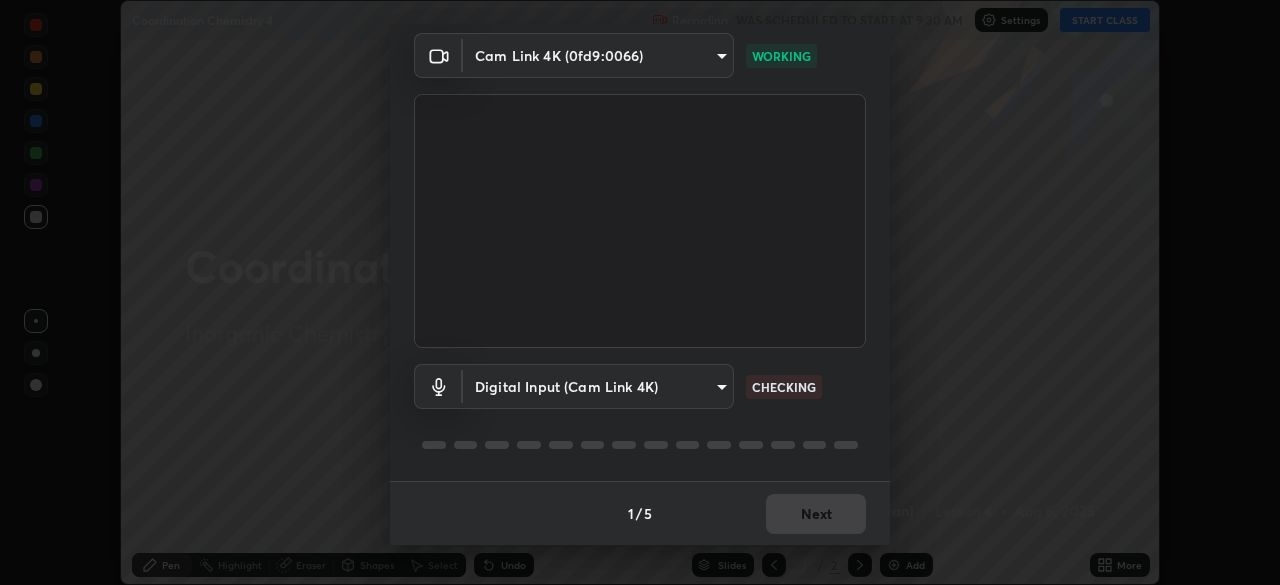 click on "Erase all Coordination Chemistry 4 Recording WAS SCHEDULED TO START AT  [TIME] Settings START CLASS Setting up your live class Coordination Chemistry 4 • L4 of Inorganic Chemistry [FIRST] [LAST] Pen Highlight Eraser Shapes Select Undo Slides 2 / 2 Add More No doubts shared Encourage your learners to ask a doubt for better clarity Report an issue Reason for reporting Buffering Chat not working Audio - Video sync issue Educator video quality low ​ Attach an image Report Media settings Cam Link 4K (0fd9:0066) [HASH] WORKING Digital Input (Cam Link 4K) [HASH] CHECKING 1 / 5 Next" at bounding box center (640, 292) 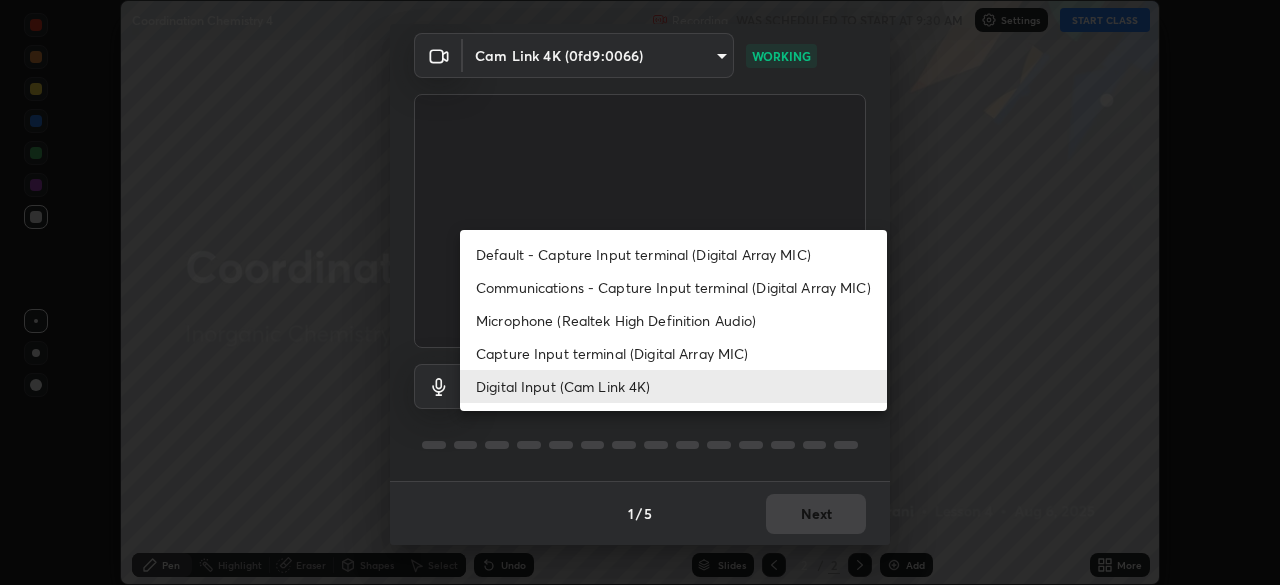 click on "Microphone (Realtek High Definition Audio)" at bounding box center (673, 320) 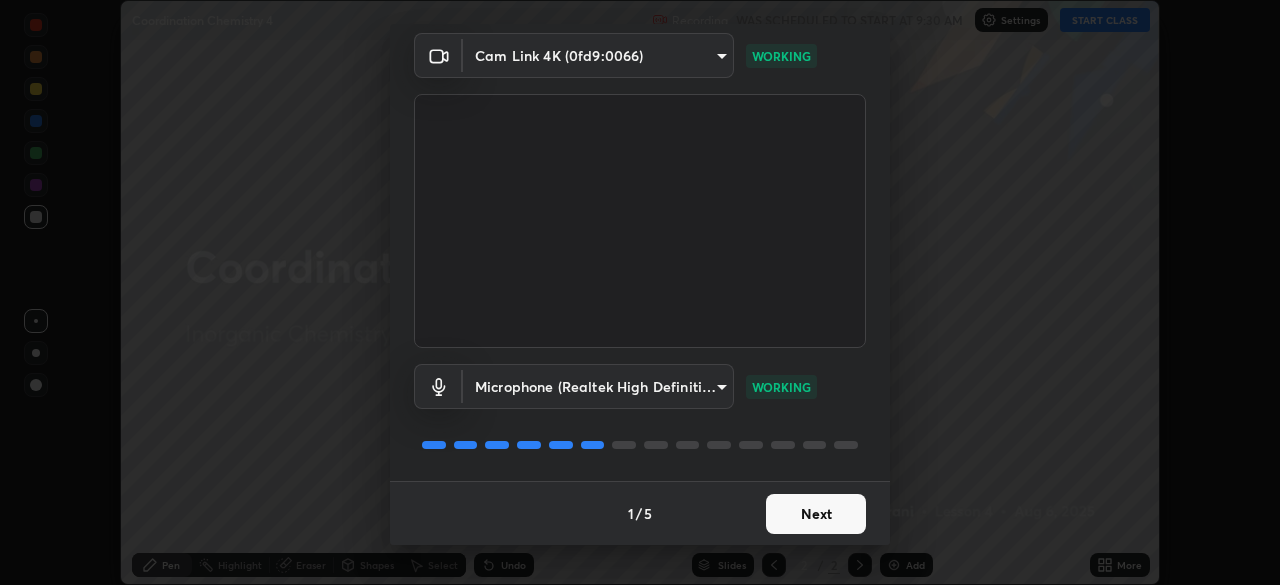 click on "Next" at bounding box center [816, 514] 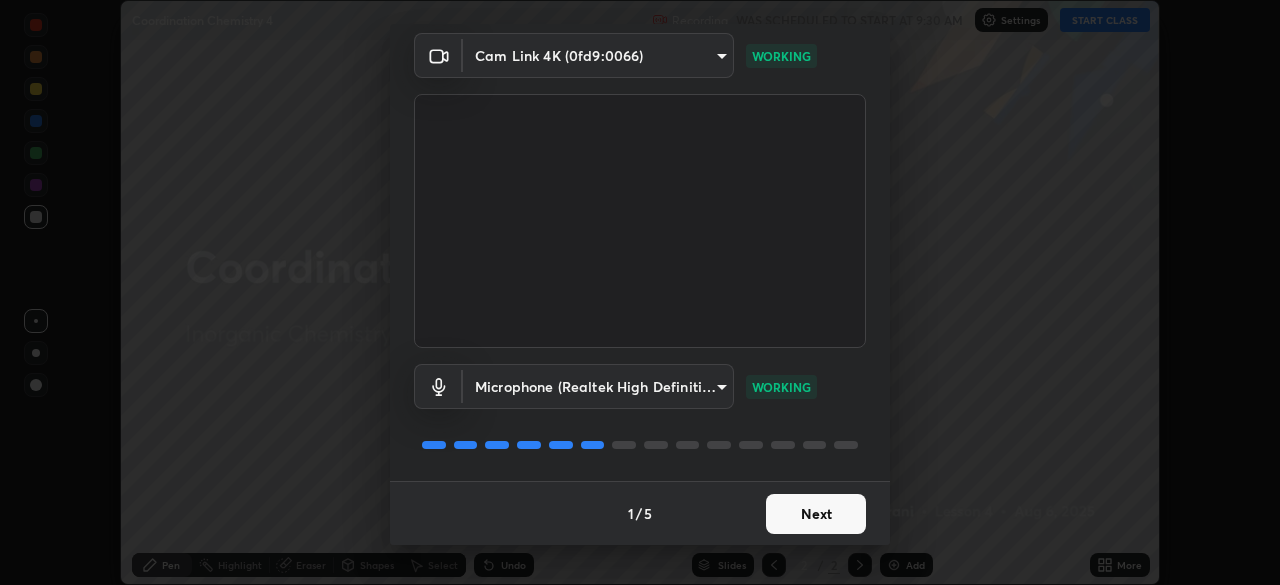 scroll, scrollTop: 0, scrollLeft: 0, axis: both 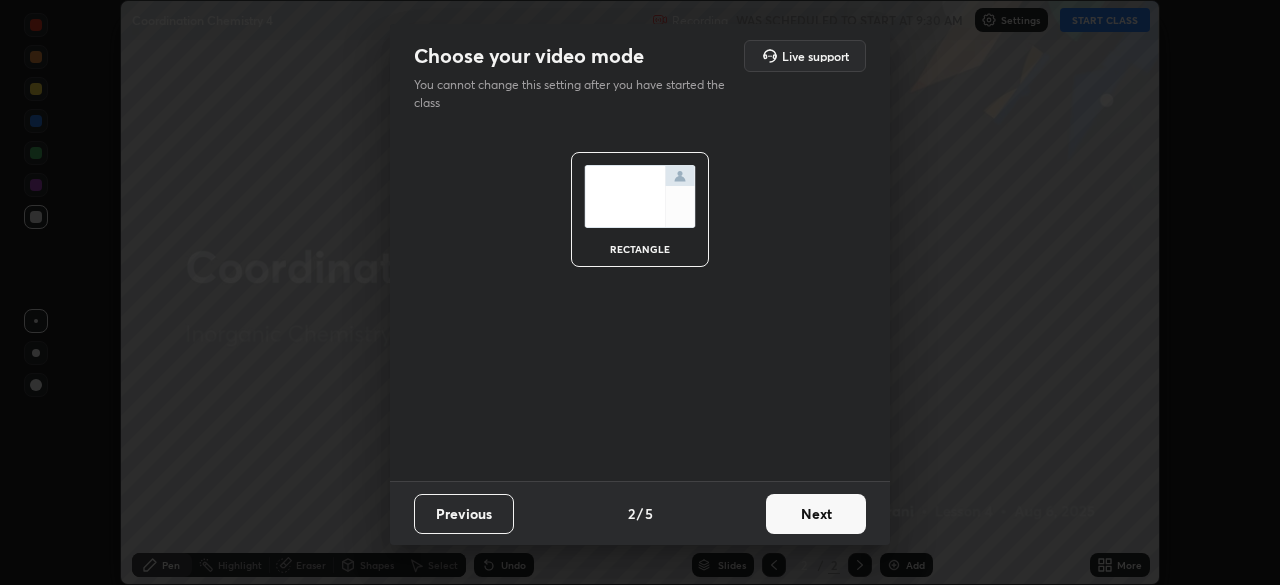 click on "Next" at bounding box center (816, 514) 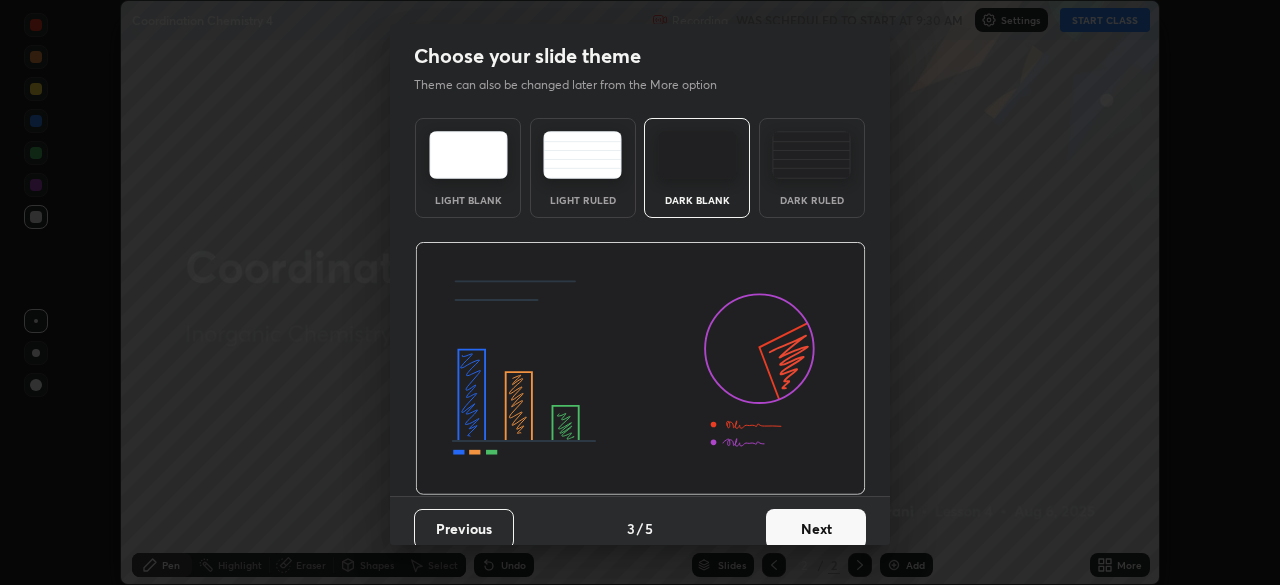 click on "Next" at bounding box center [816, 529] 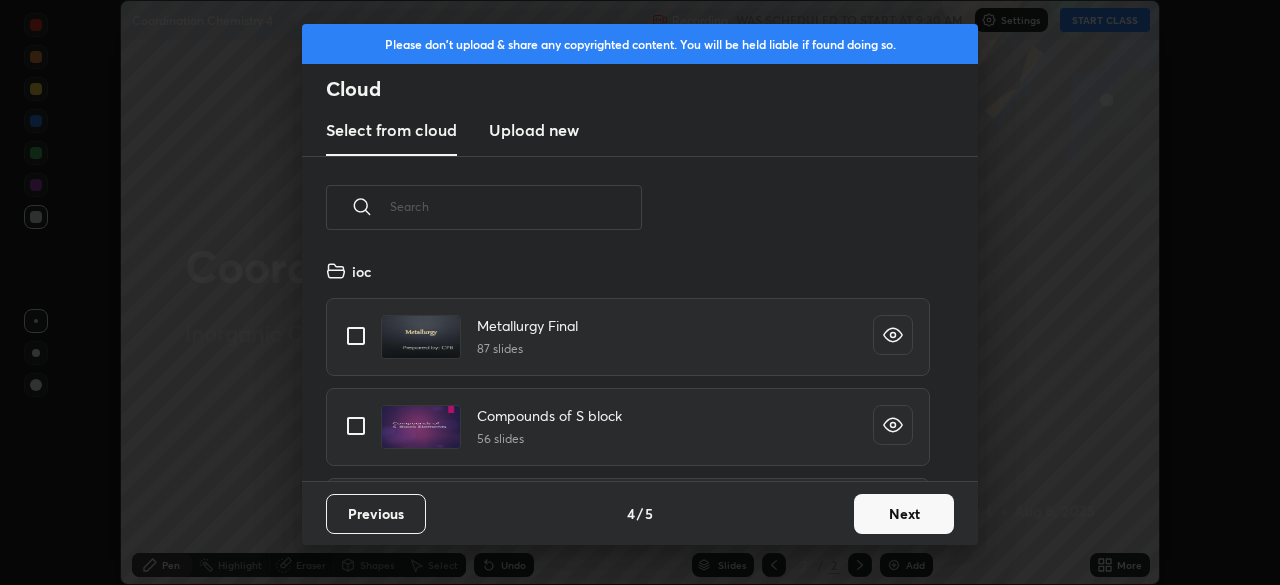 click on "Next" at bounding box center (904, 514) 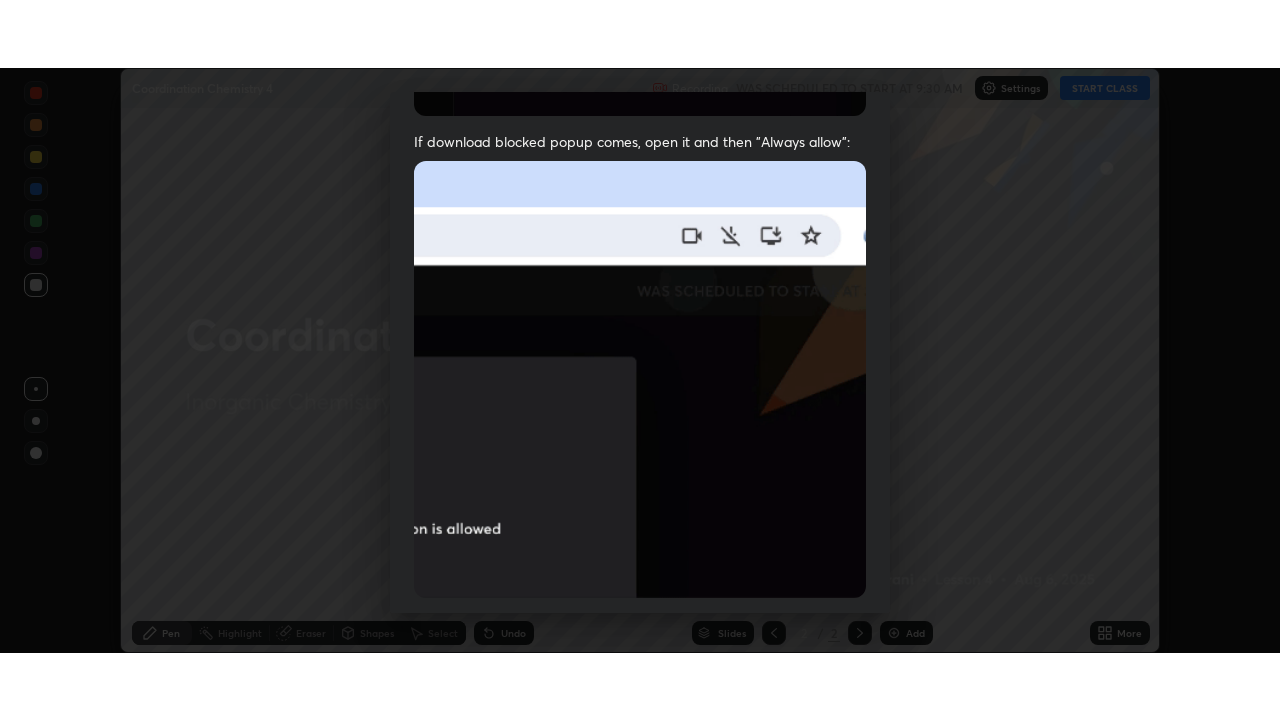 scroll, scrollTop: 479, scrollLeft: 0, axis: vertical 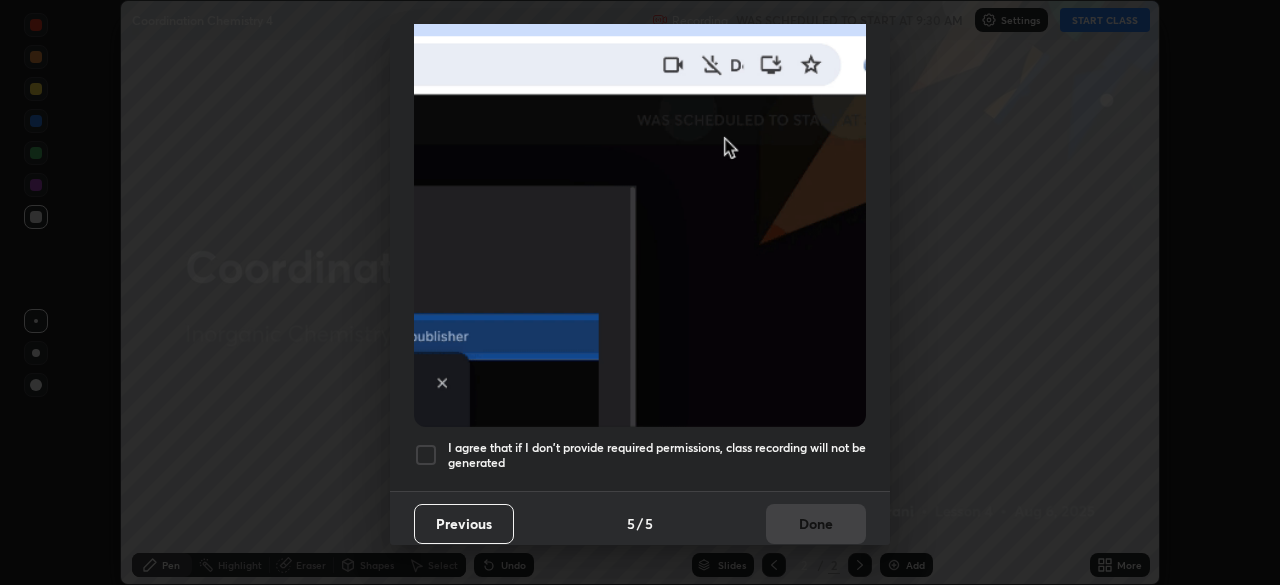 click at bounding box center (426, 455) 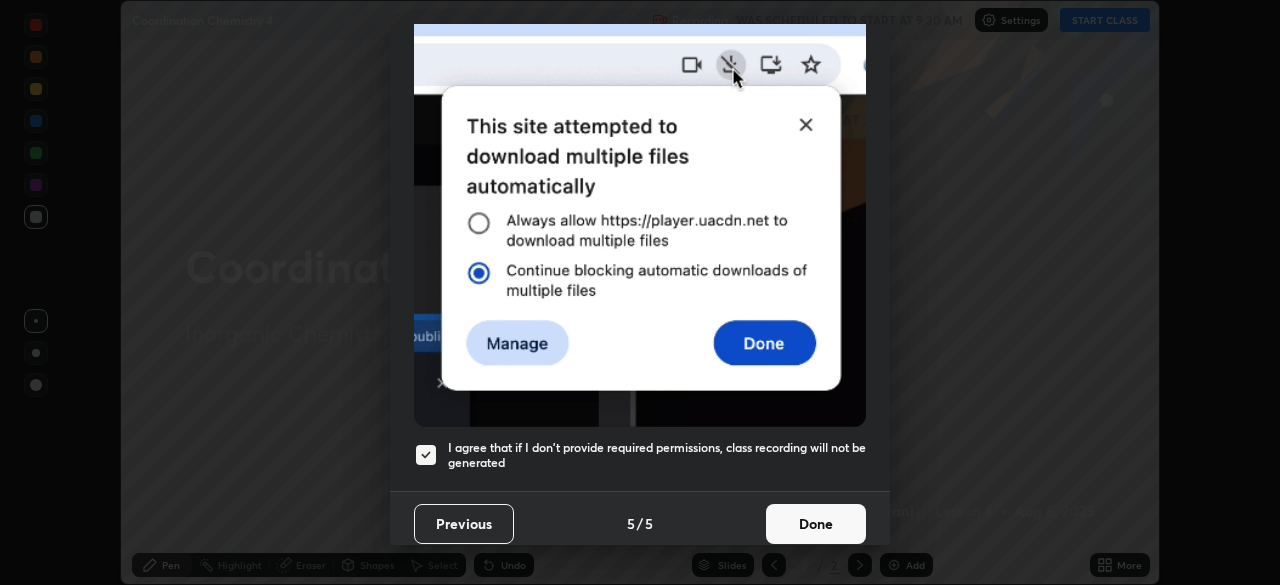 click on "Done" at bounding box center [816, 524] 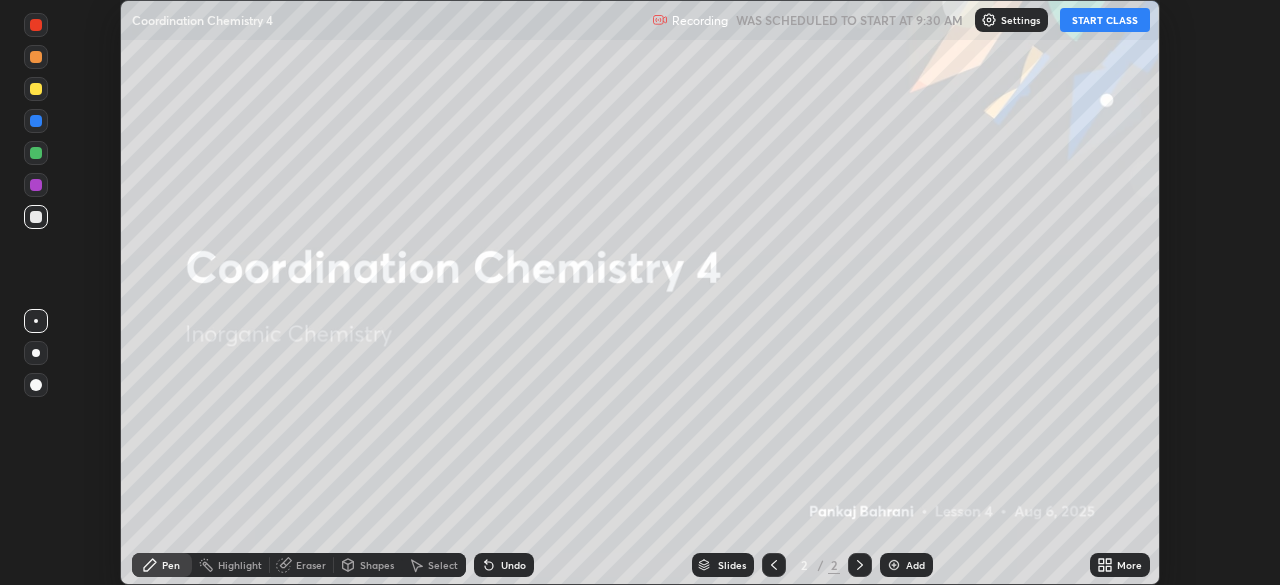 click 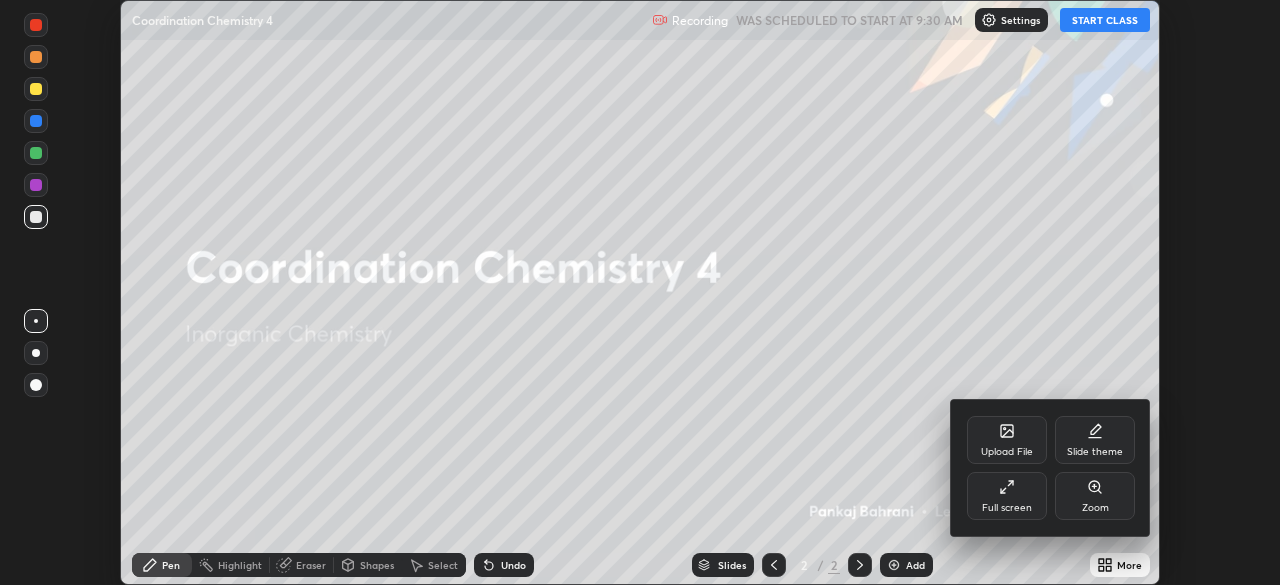 click on "Full screen" at bounding box center (1007, 496) 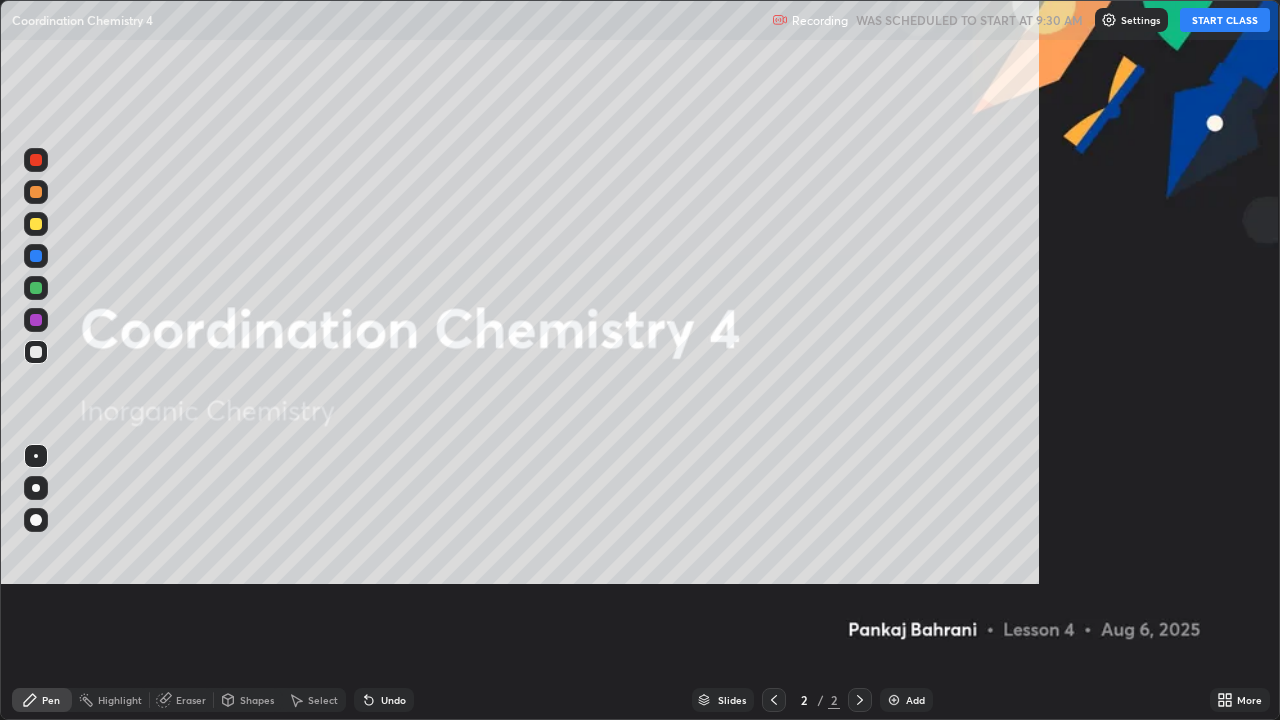 scroll, scrollTop: 99280, scrollLeft: 98720, axis: both 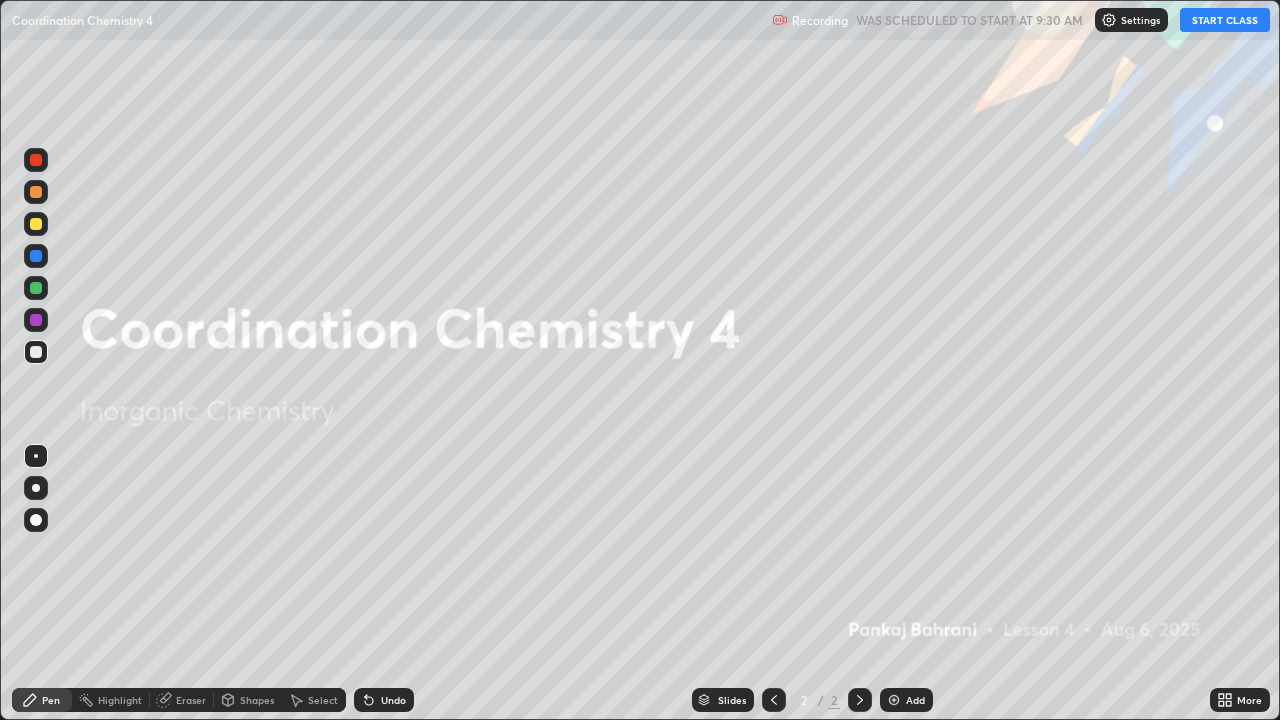 click on "START CLASS" at bounding box center (1225, 20) 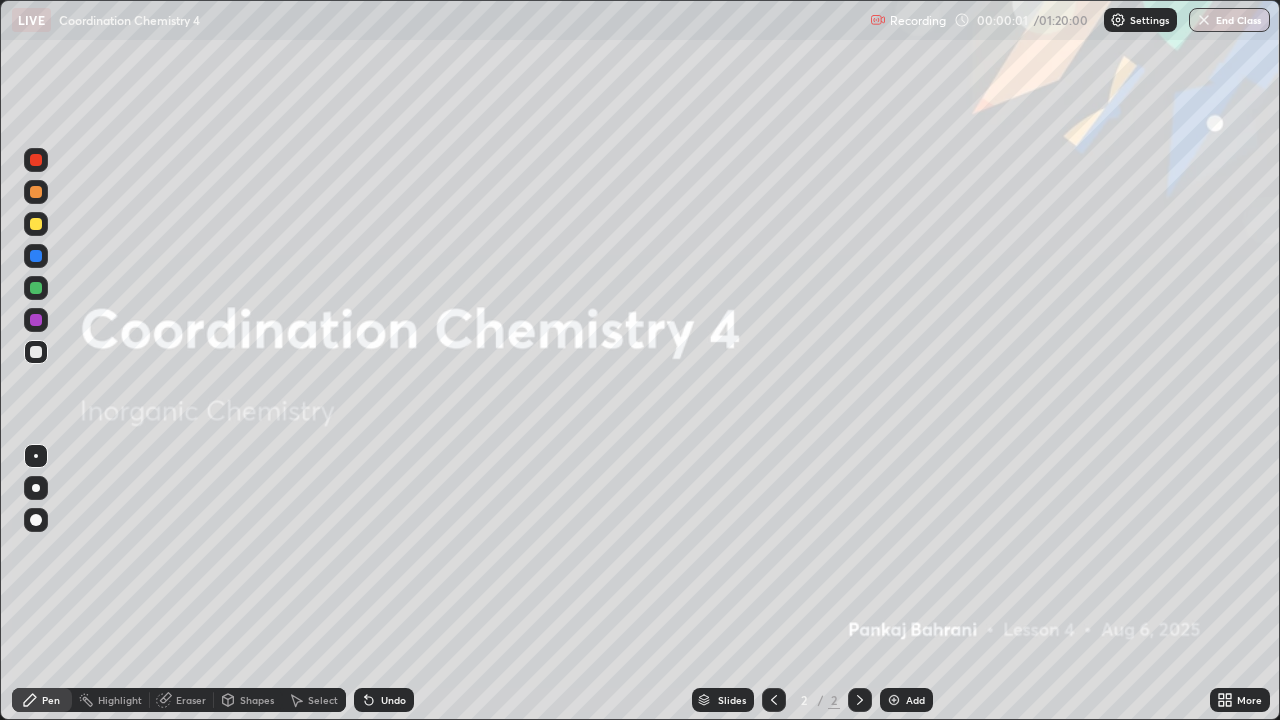 click on "Add" at bounding box center (915, 700) 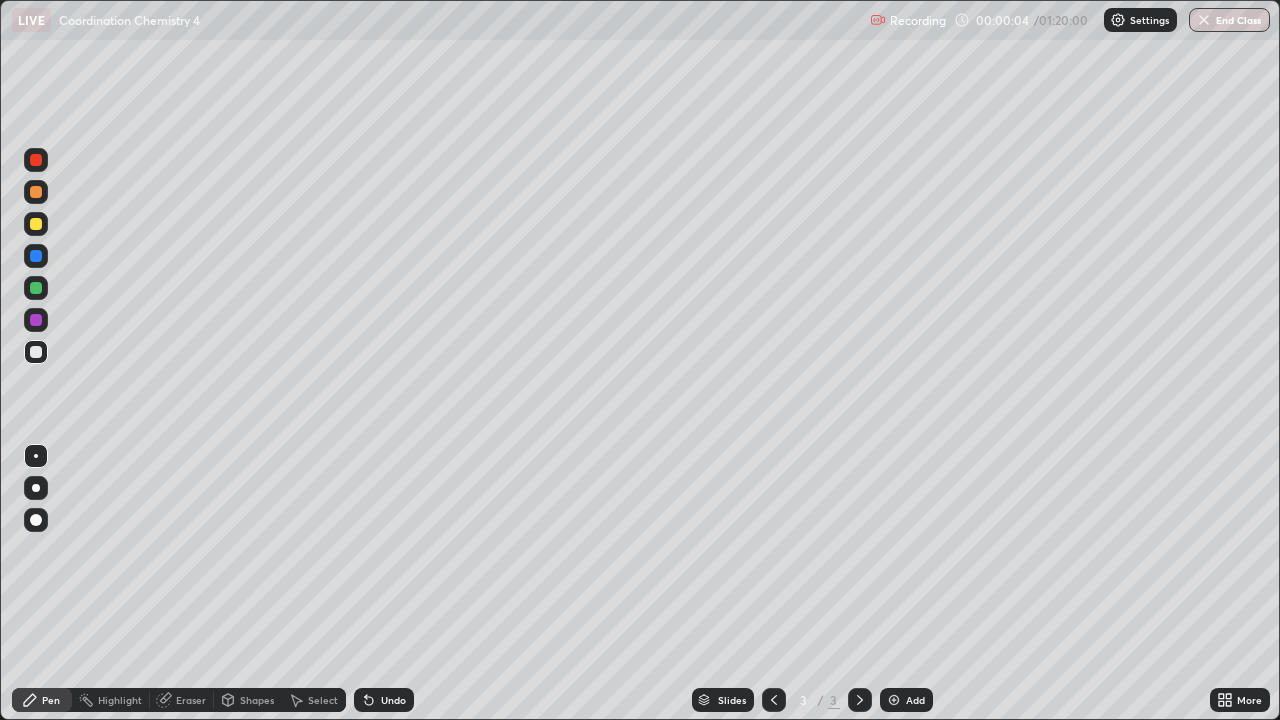 click 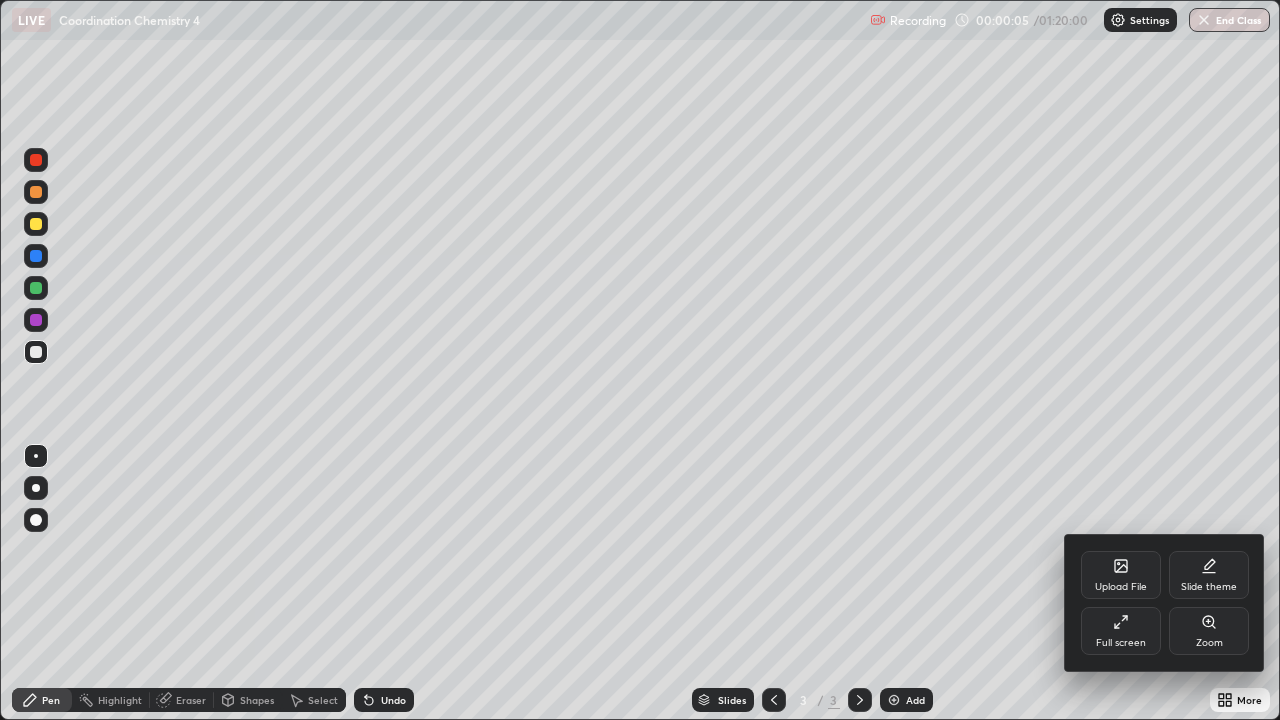 click on "Slide theme" at bounding box center (1209, 575) 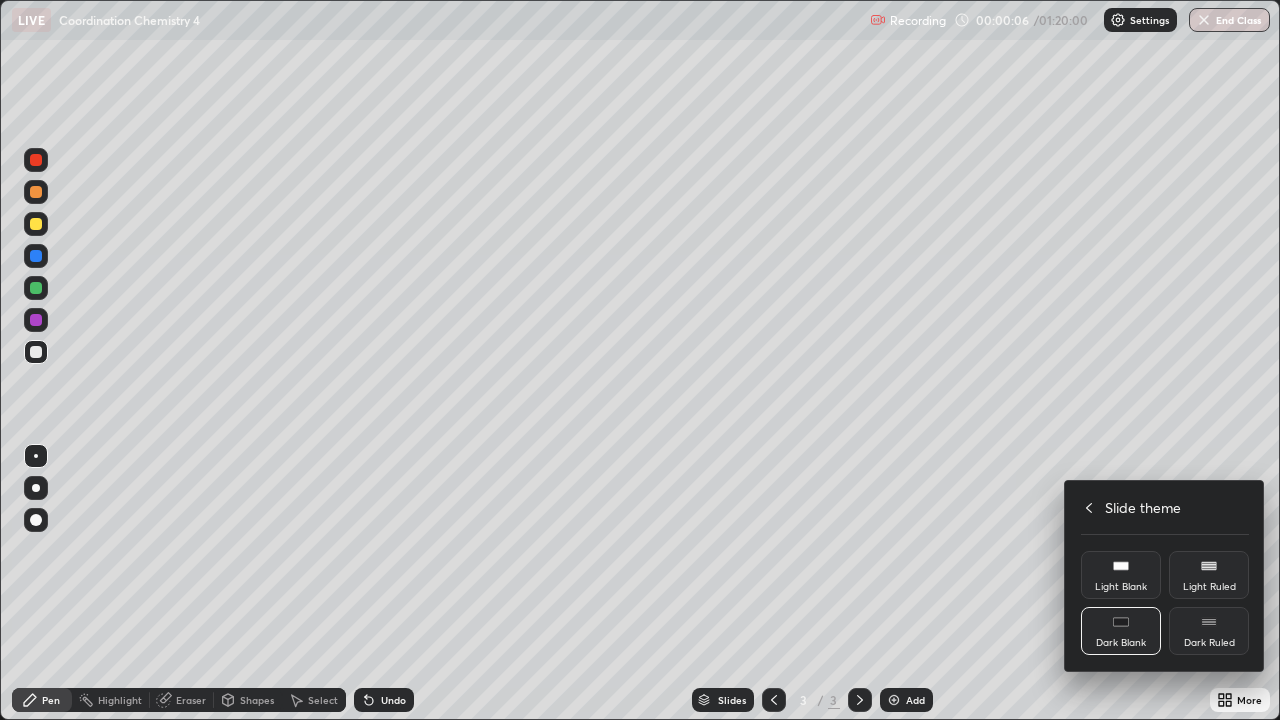 click on "Dark Ruled" at bounding box center [1209, 631] 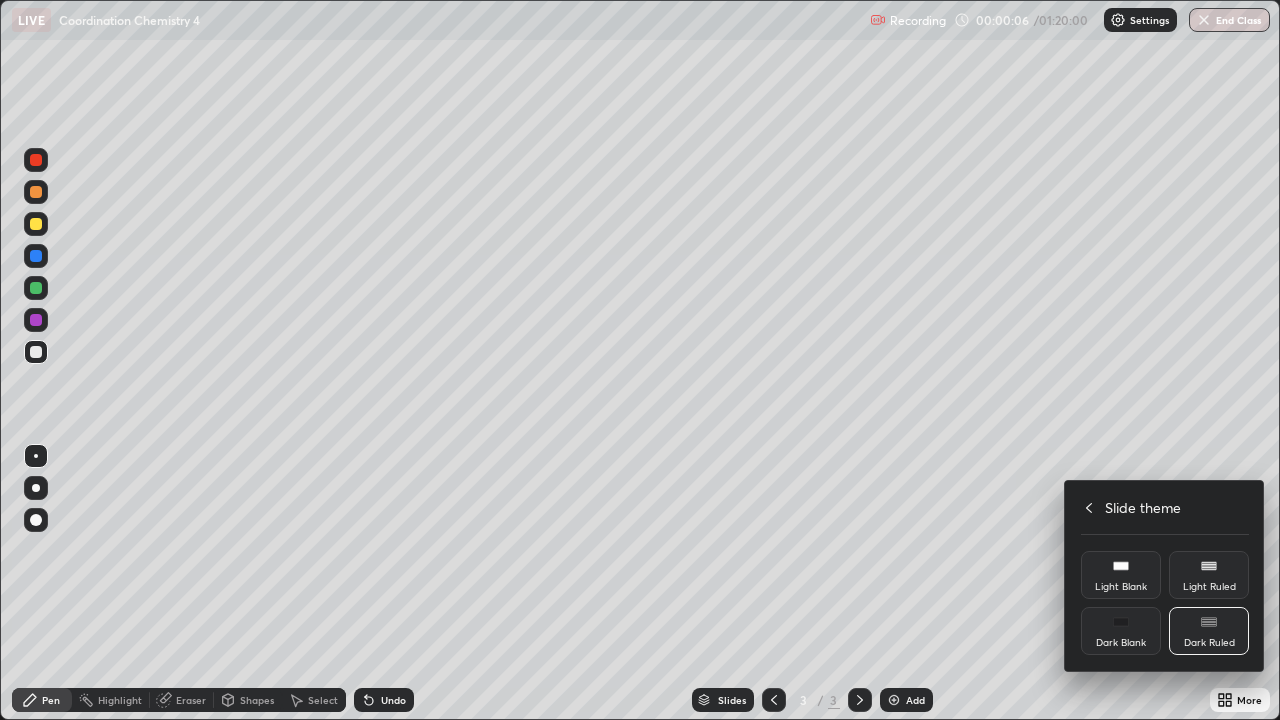 click 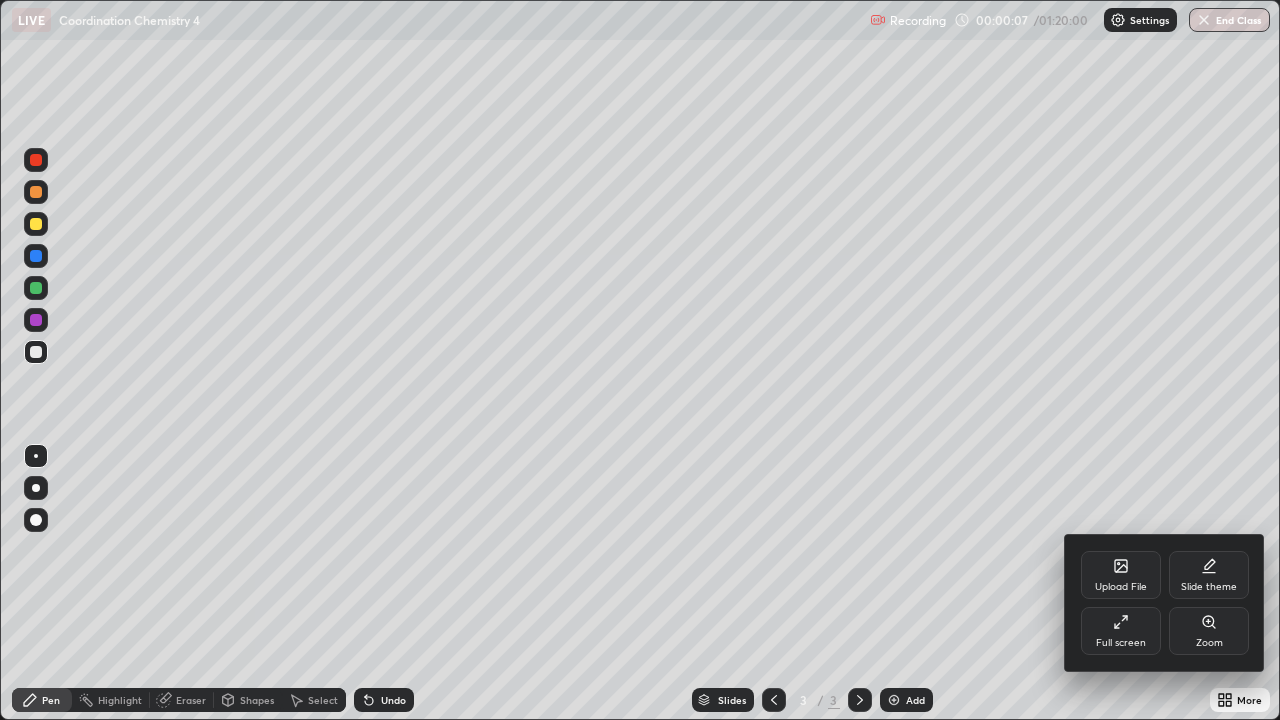click at bounding box center (640, 360) 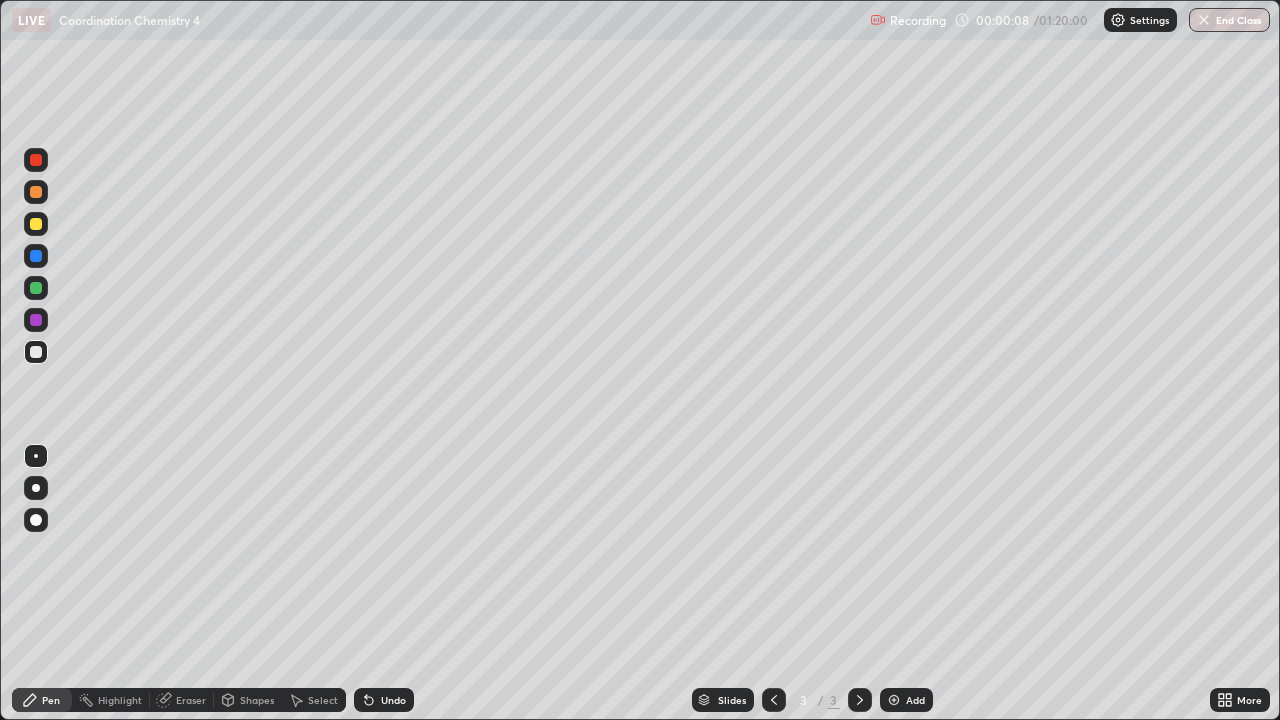 click on "Add" at bounding box center (906, 700) 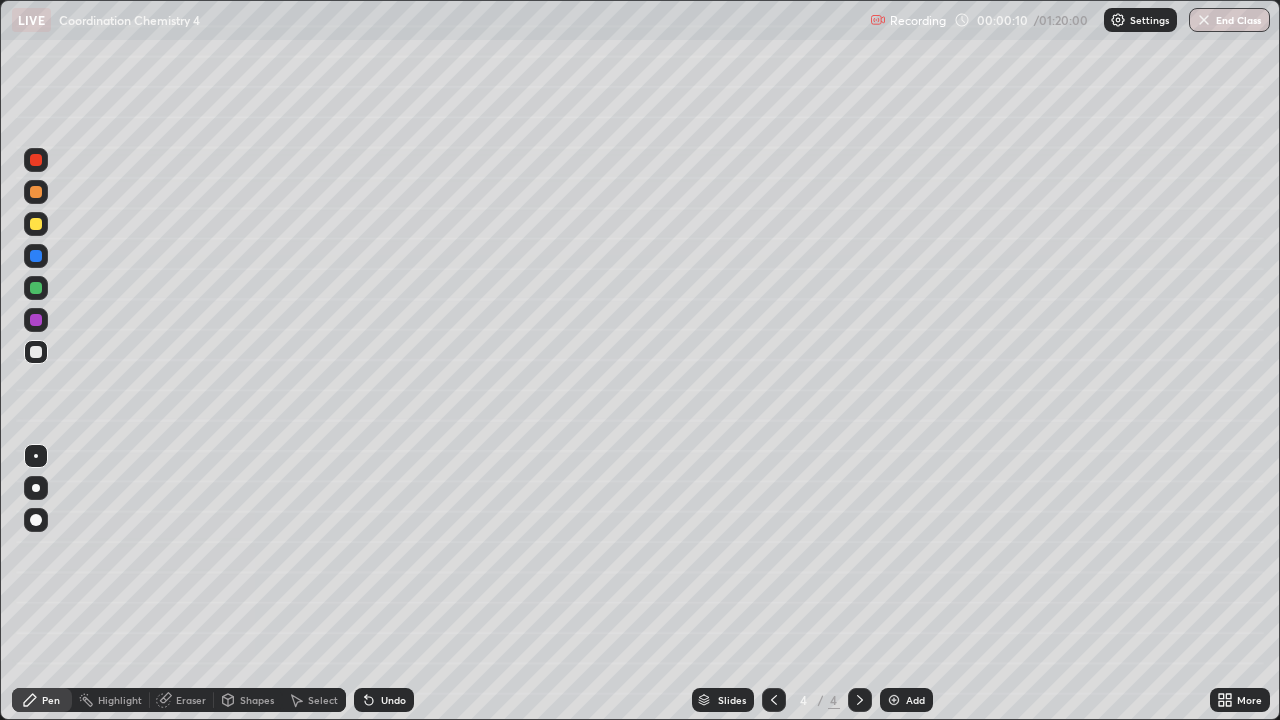 click at bounding box center [36, 224] 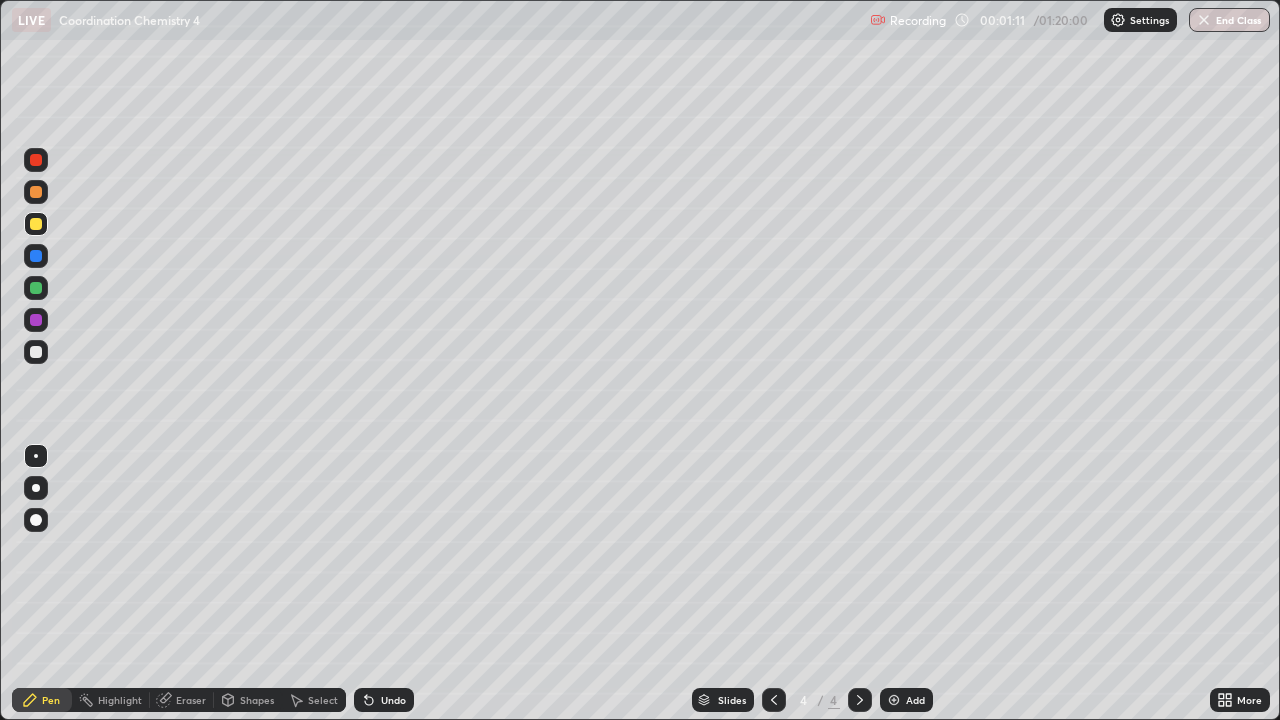 click at bounding box center (36, 352) 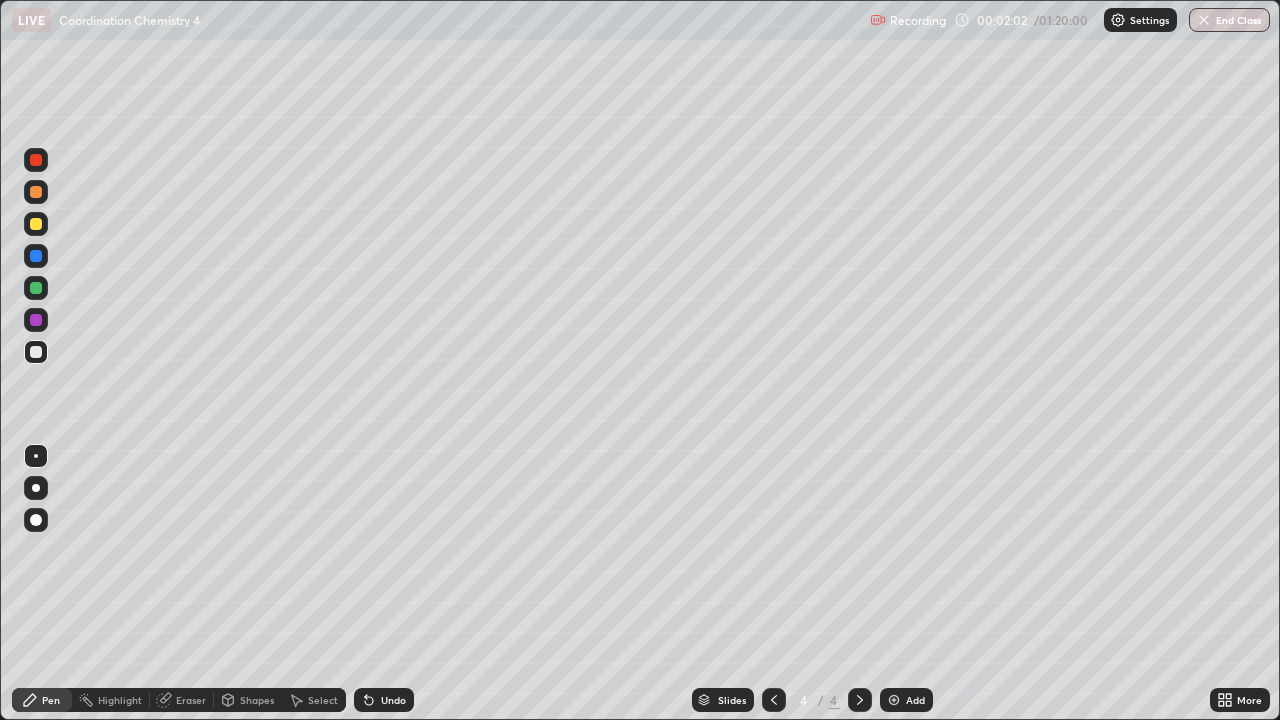 click at bounding box center (36, 288) 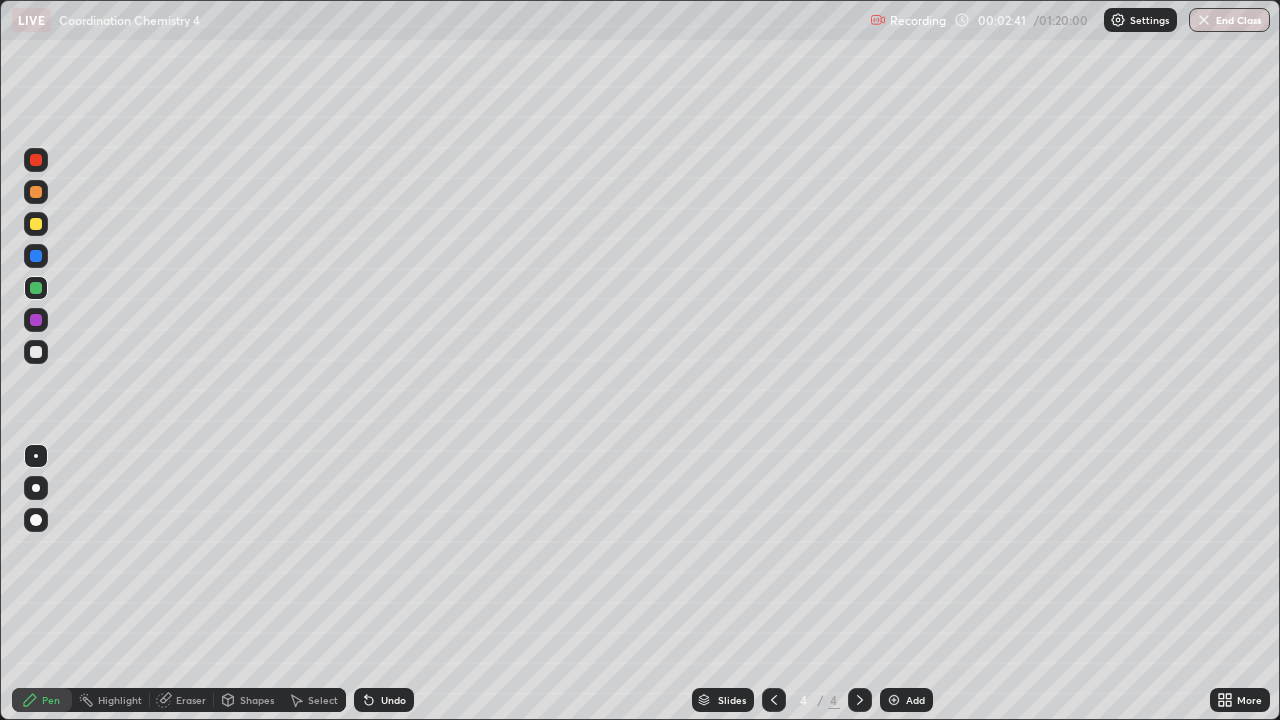 click on "Setting up your live class" at bounding box center (640, 360) 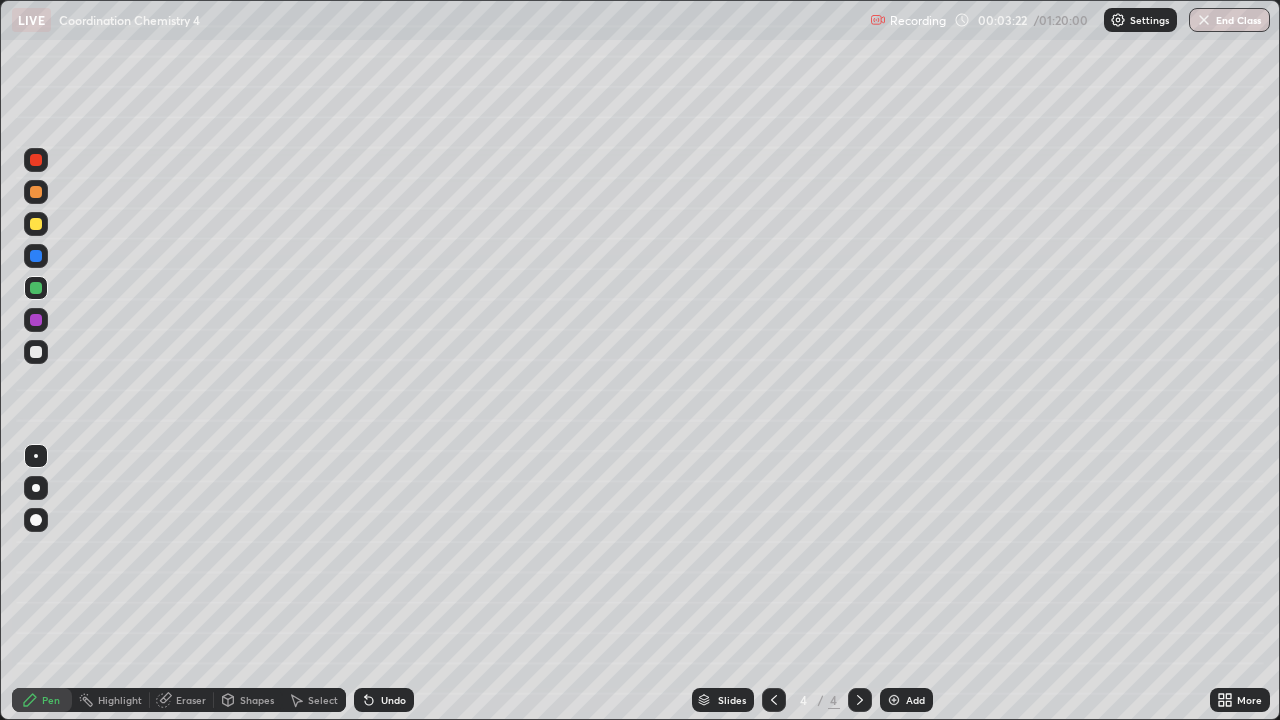 click at bounding box center [36, 352] 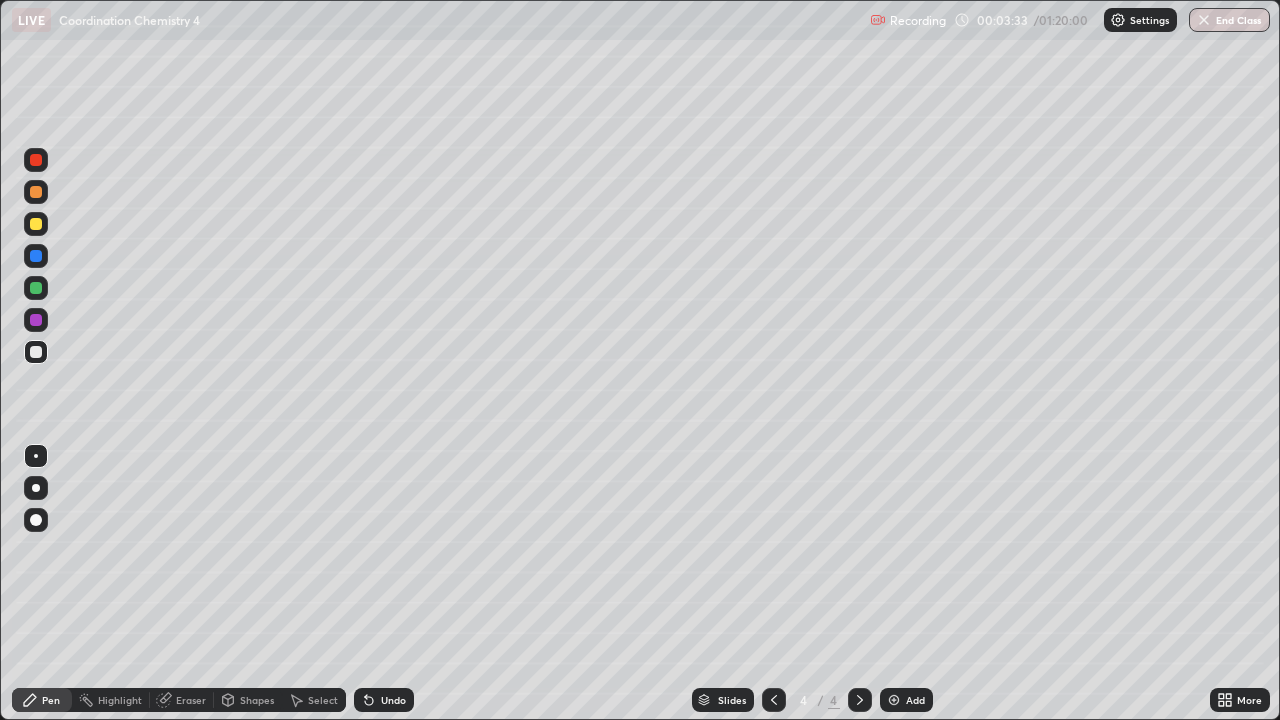 click on "Undo" at bounding box center (393, 700) 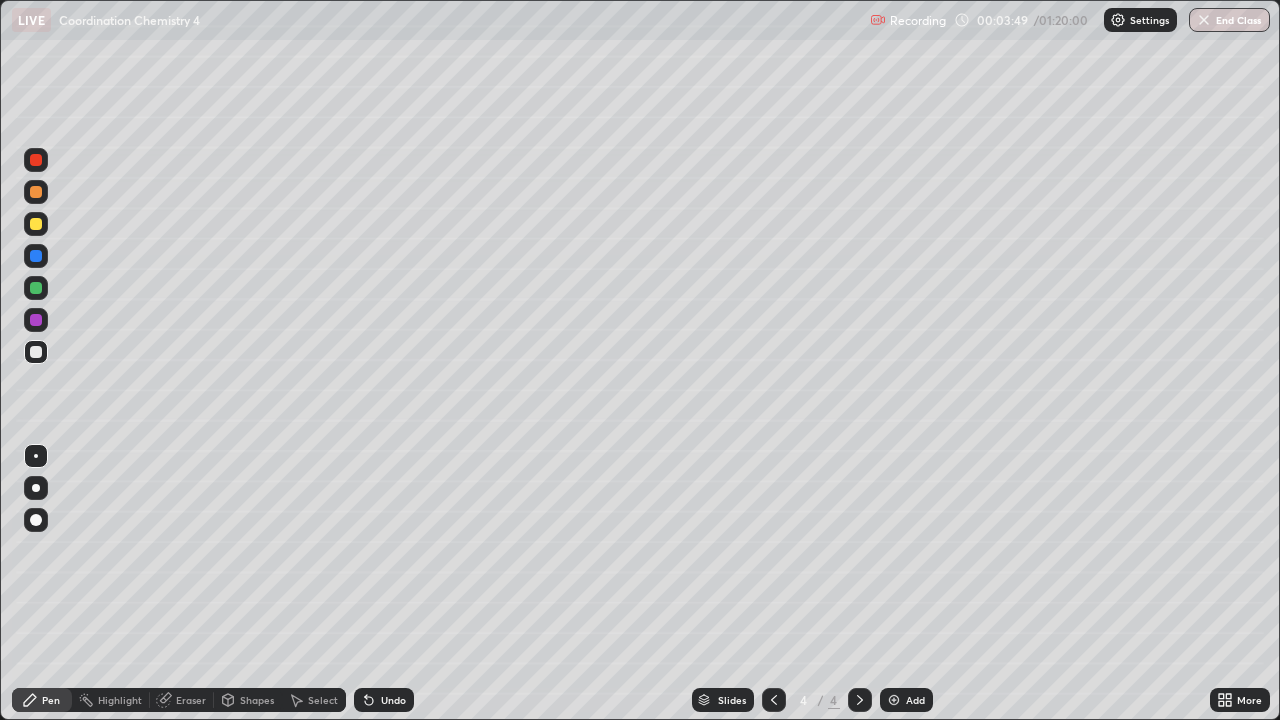 click on "Undo" at bounding box center (384, 700) 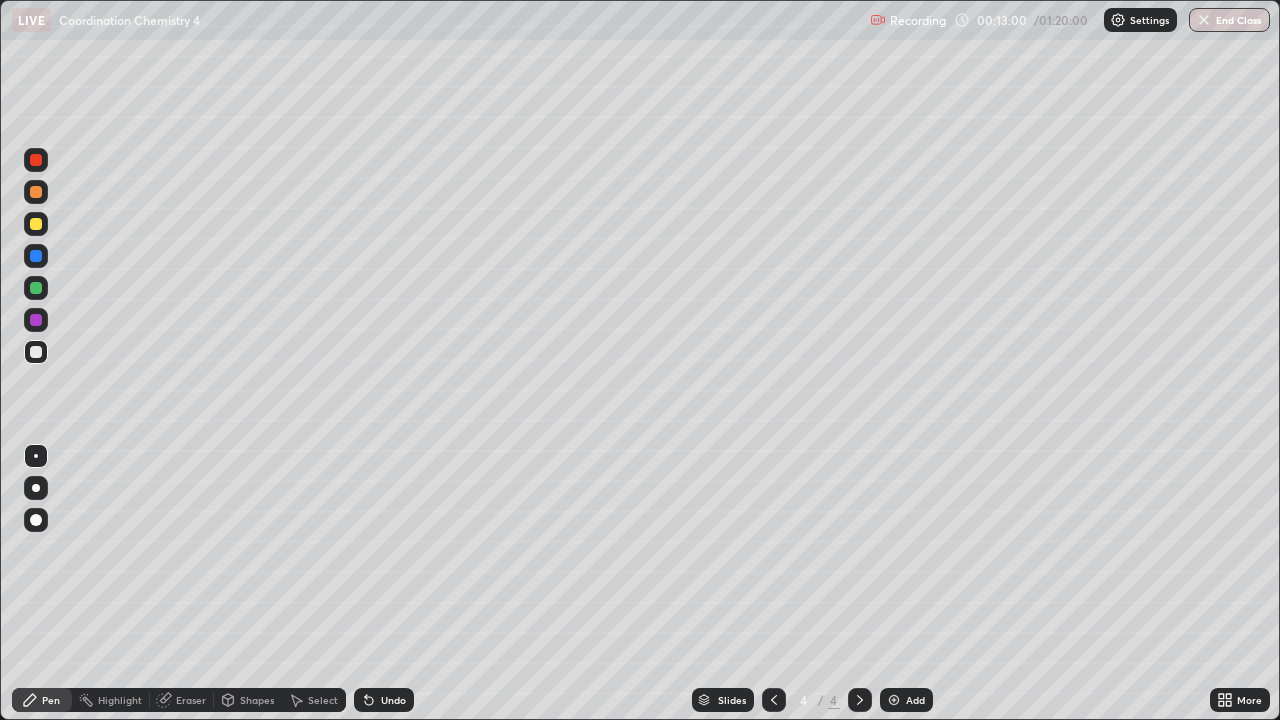click on "Add" at bounding box center [906, 700] 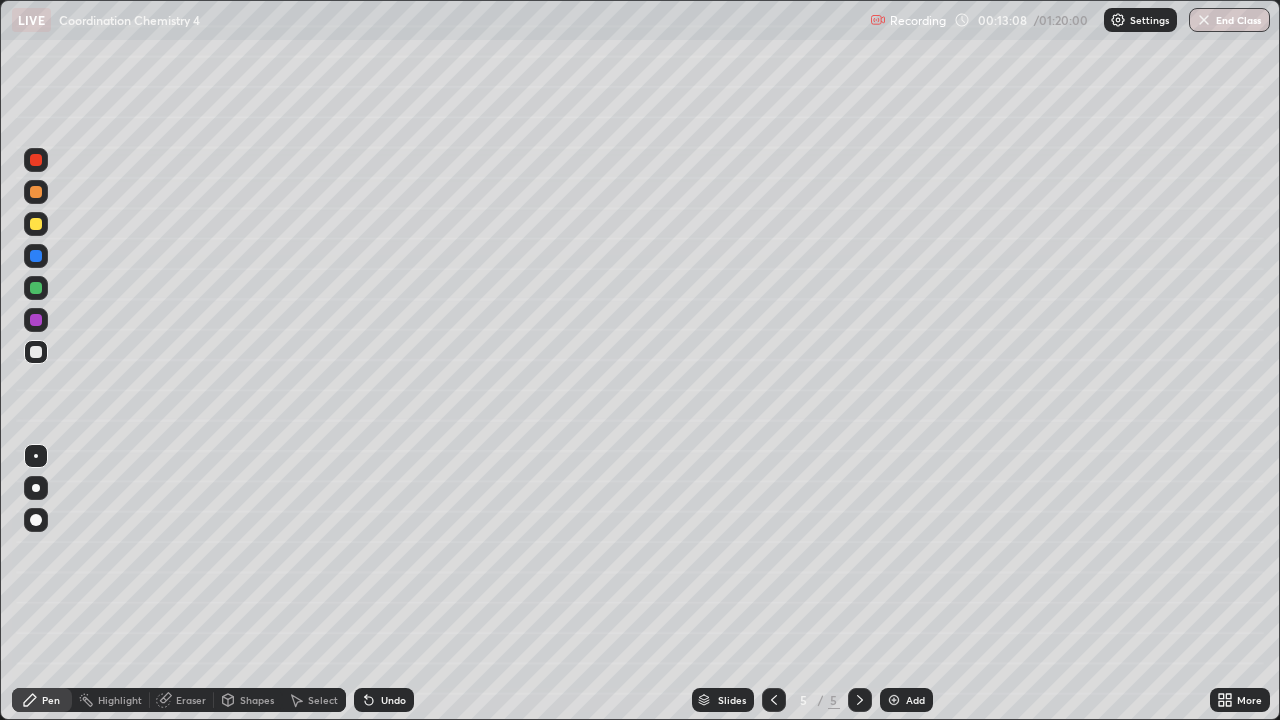 click at bounding box center [36, 352] 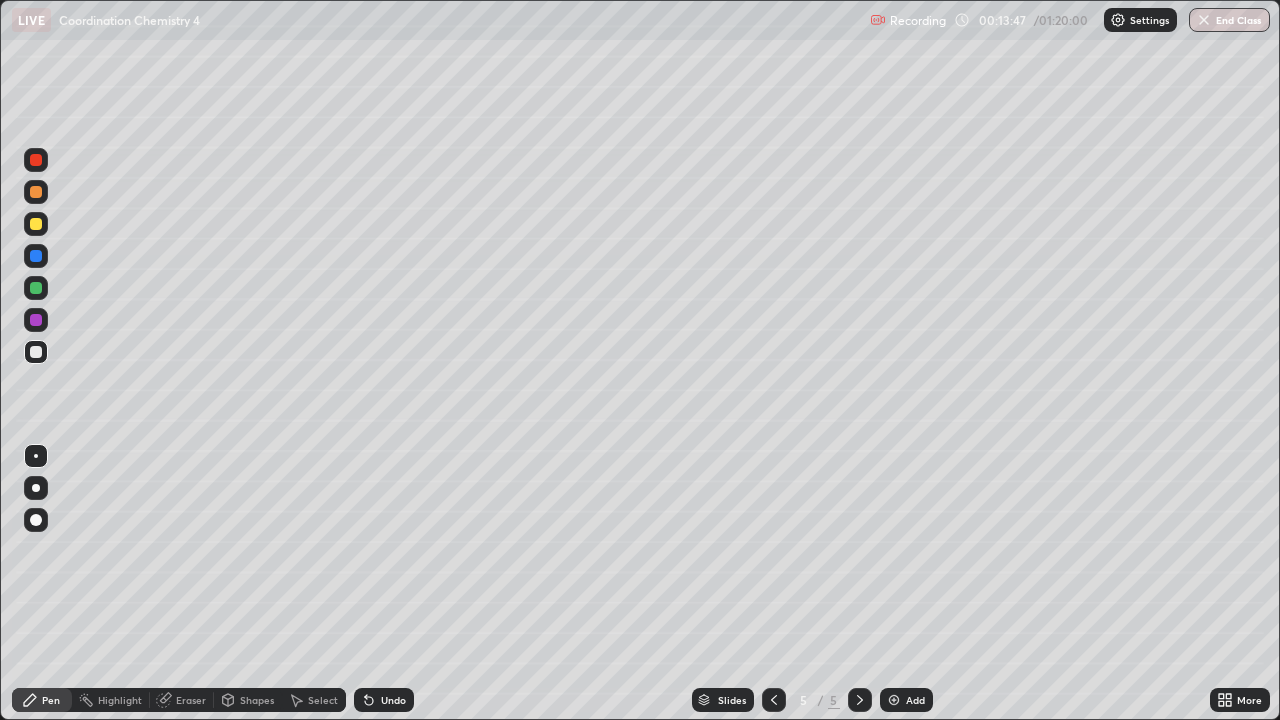 click at bounding box center (36, 224) 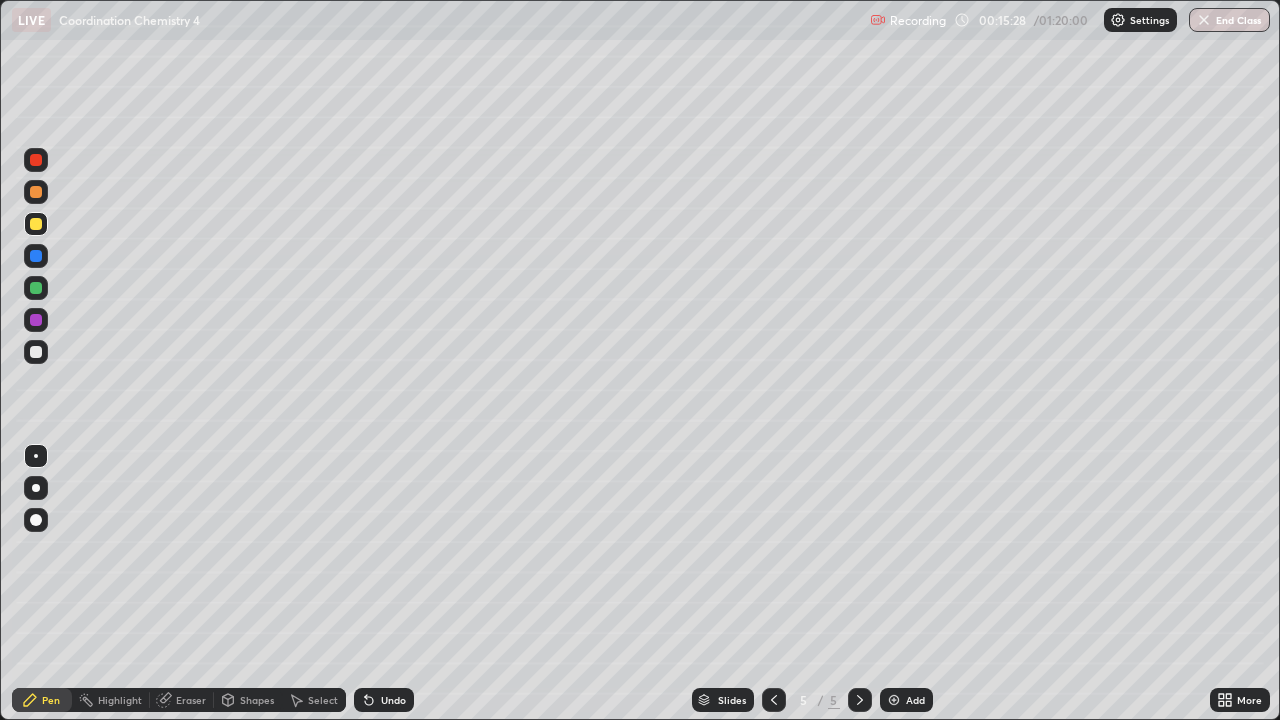click on "Eraser" at bounding box center (191, 700) 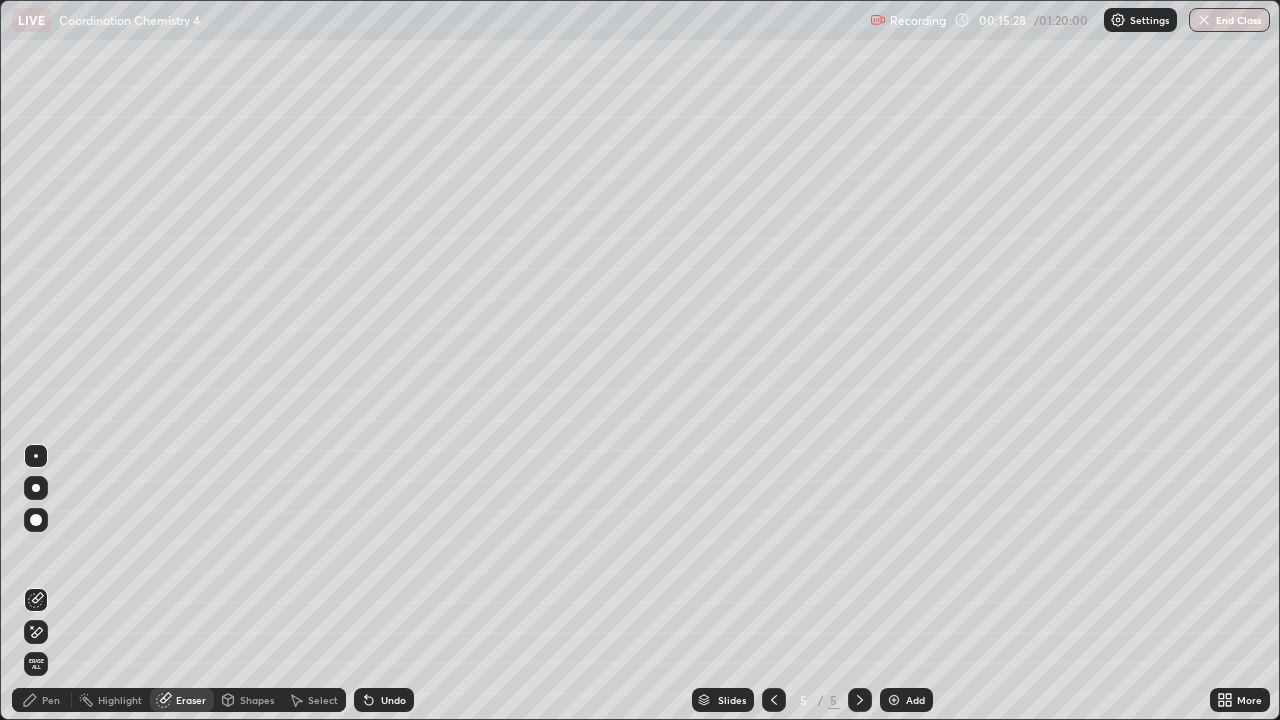 click on "Eraser" at bounding box center (191, 700) 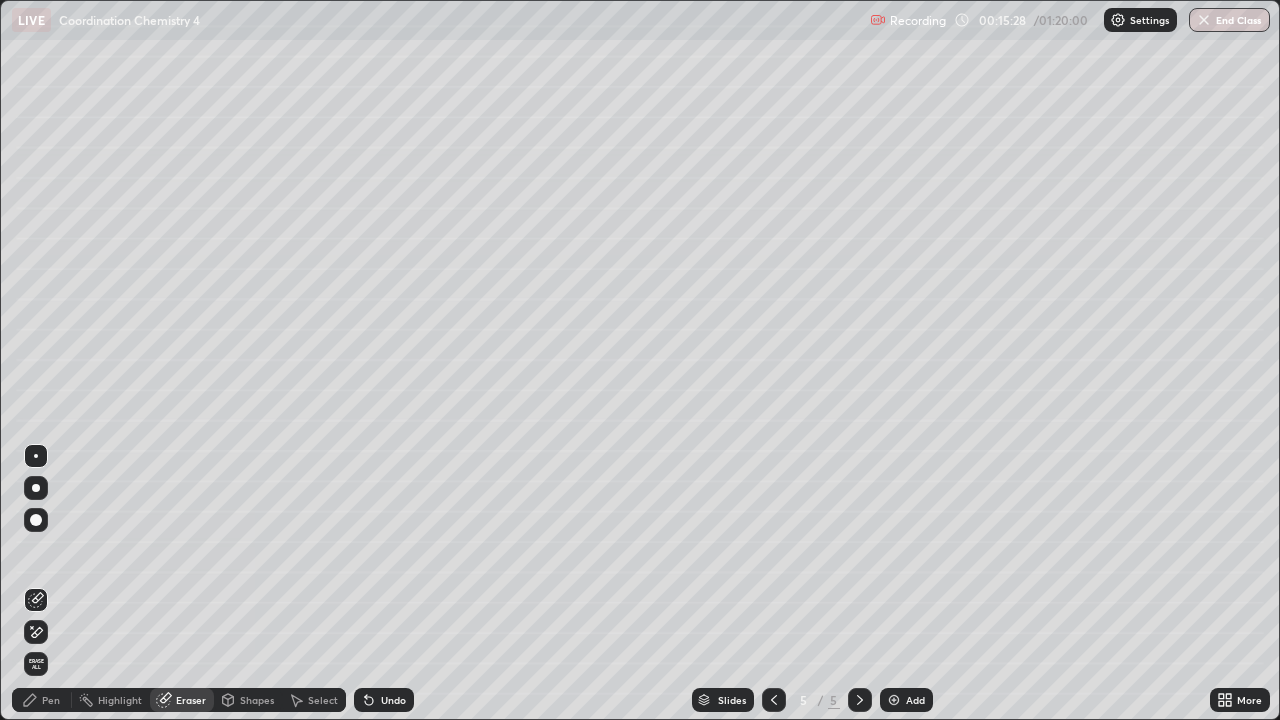 click on "Eraser" at bounding box center (182, 700) 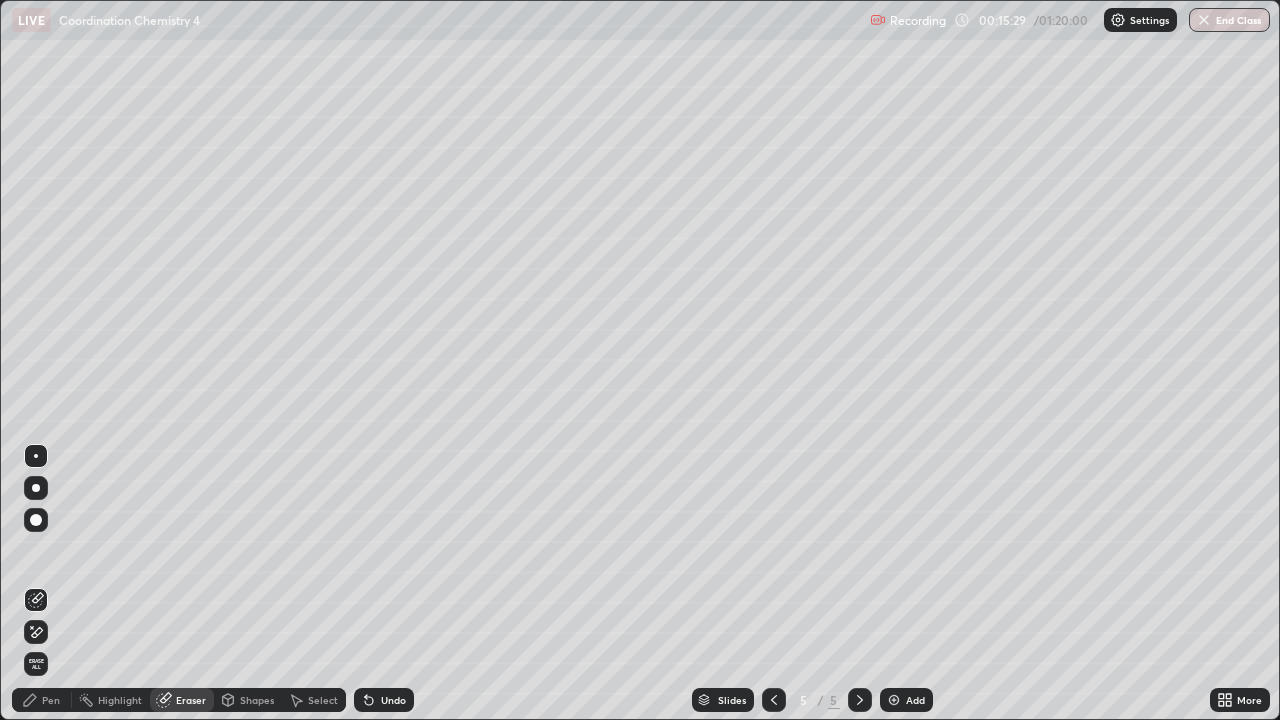 click on "Eraser" at bounding box center [182, 700] 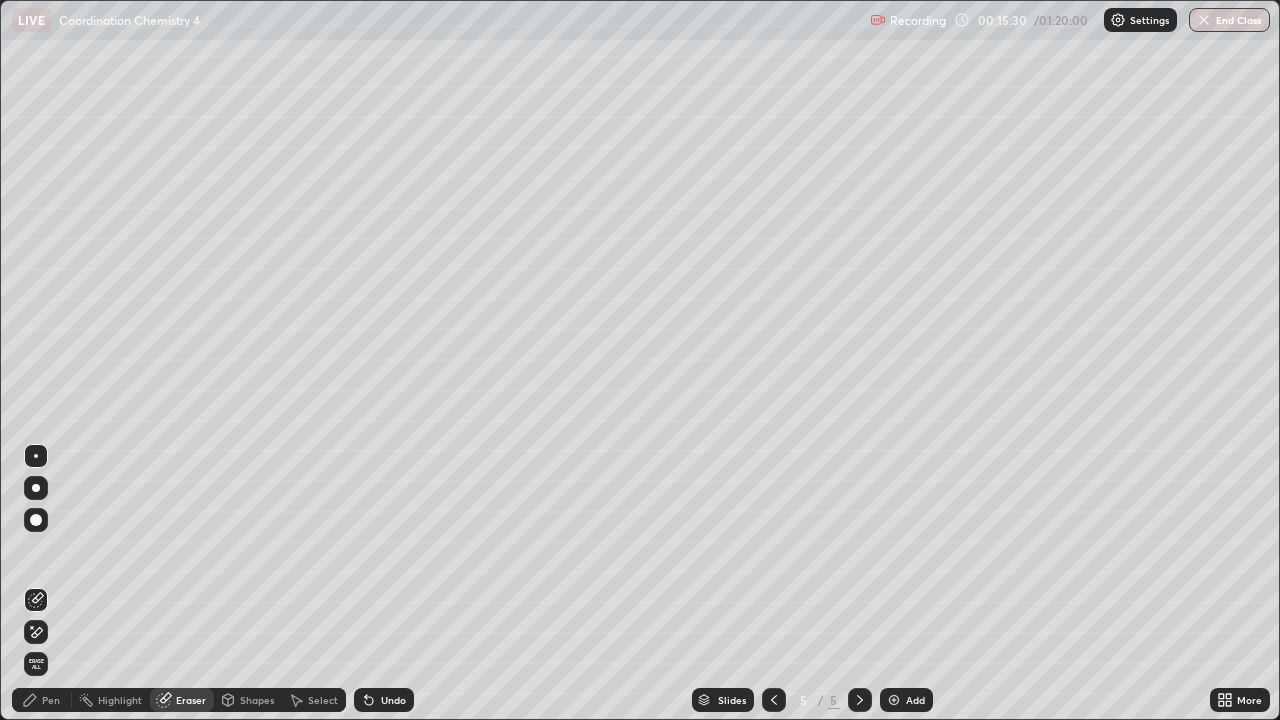 click on "Undo" at bounding box center [393, 700] 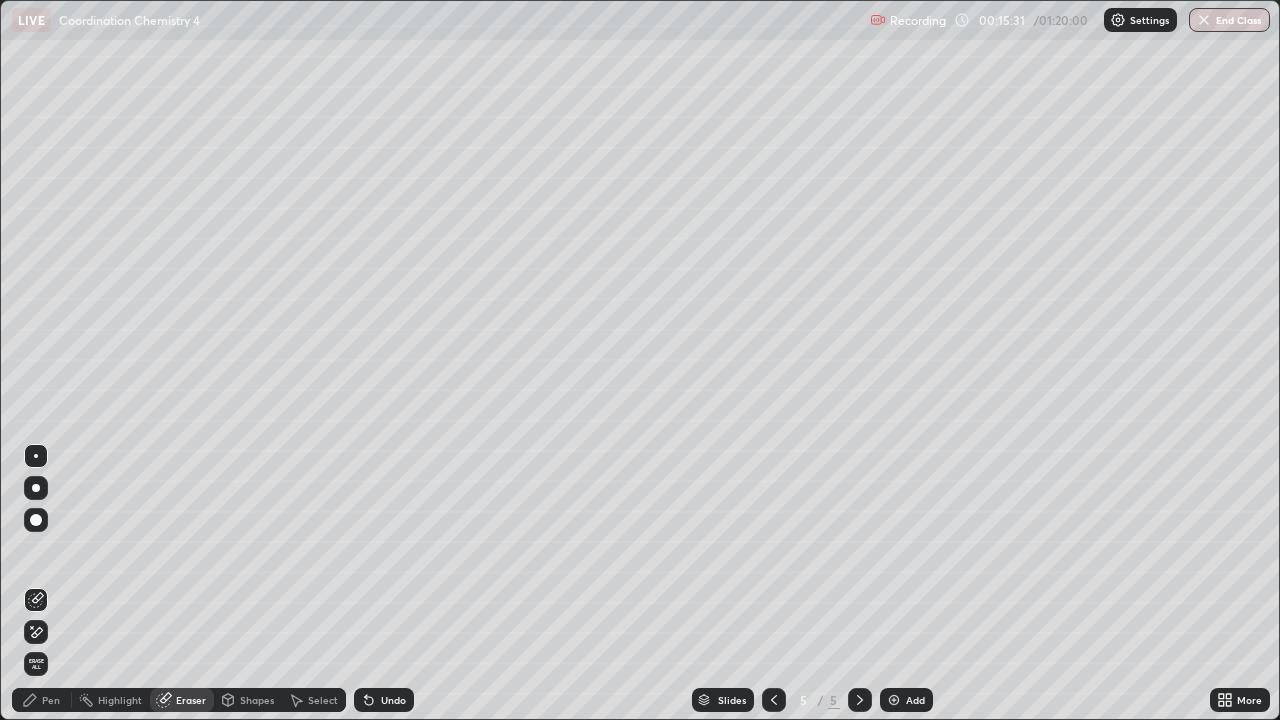 click on "Undo" at bounding box center [393, 700] 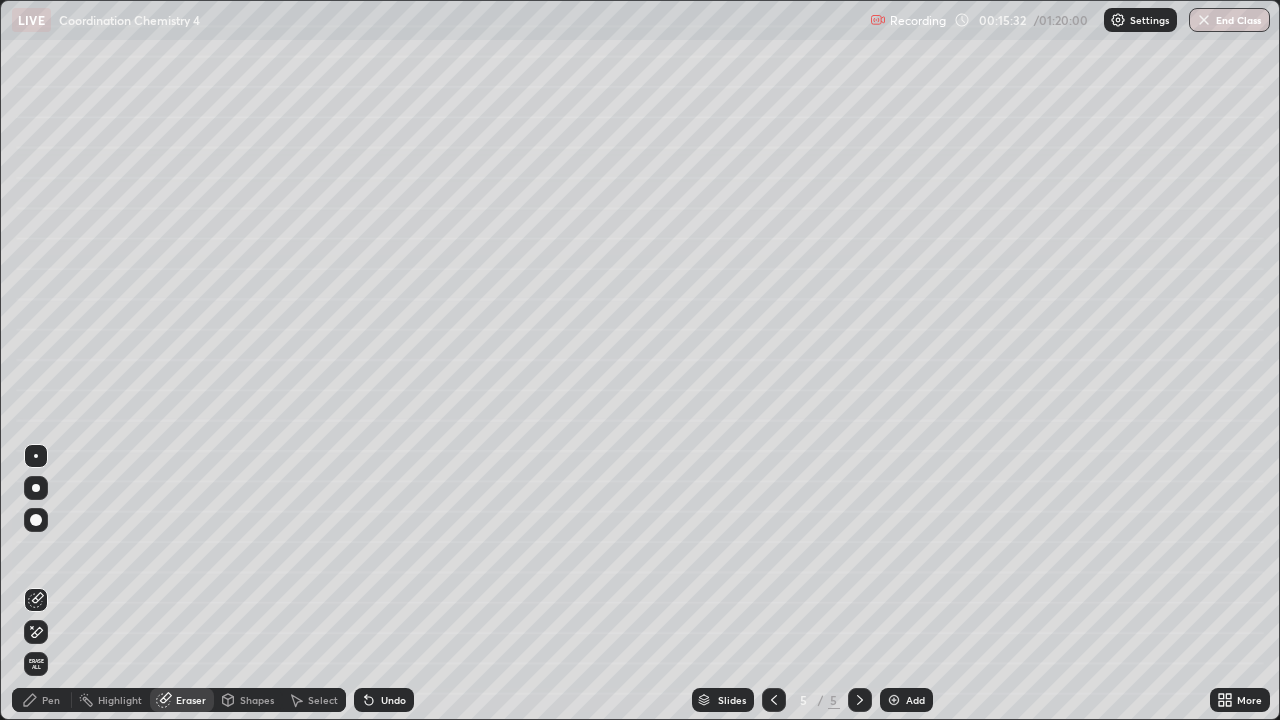 click on "Undo" at bounding box center (393, 700) 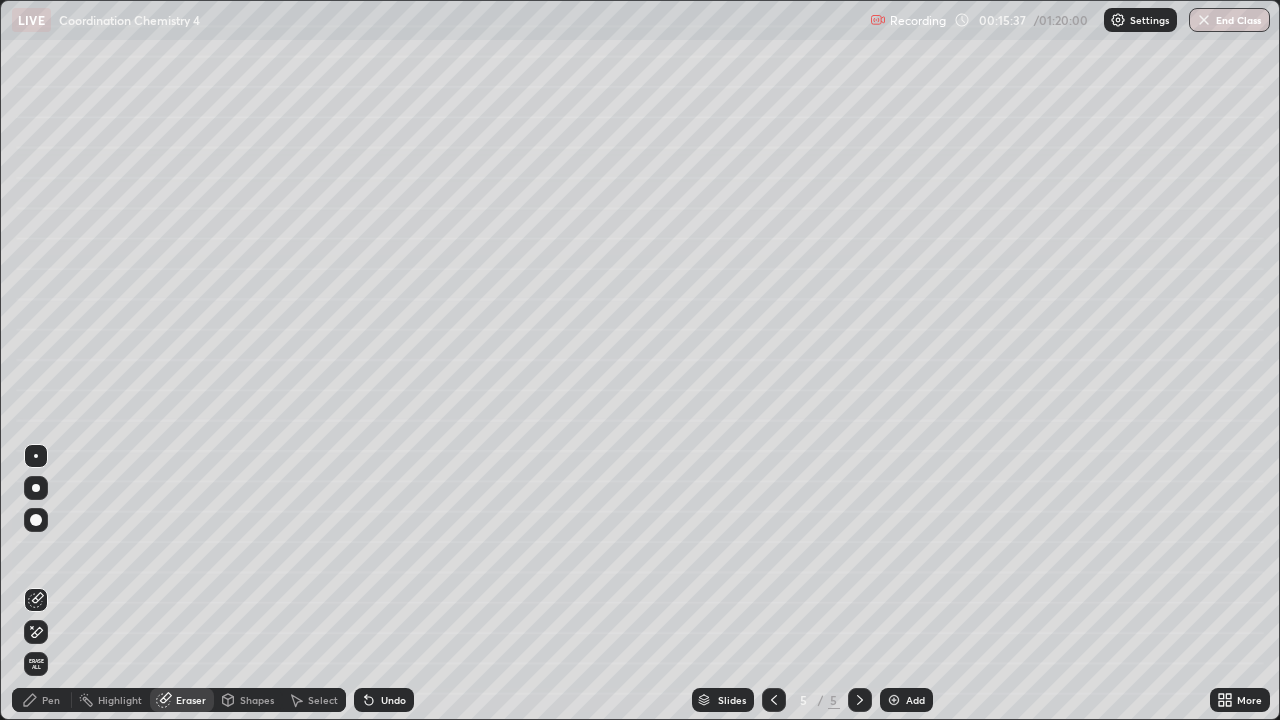 click on "Pen" at bounding box center [51, 700] 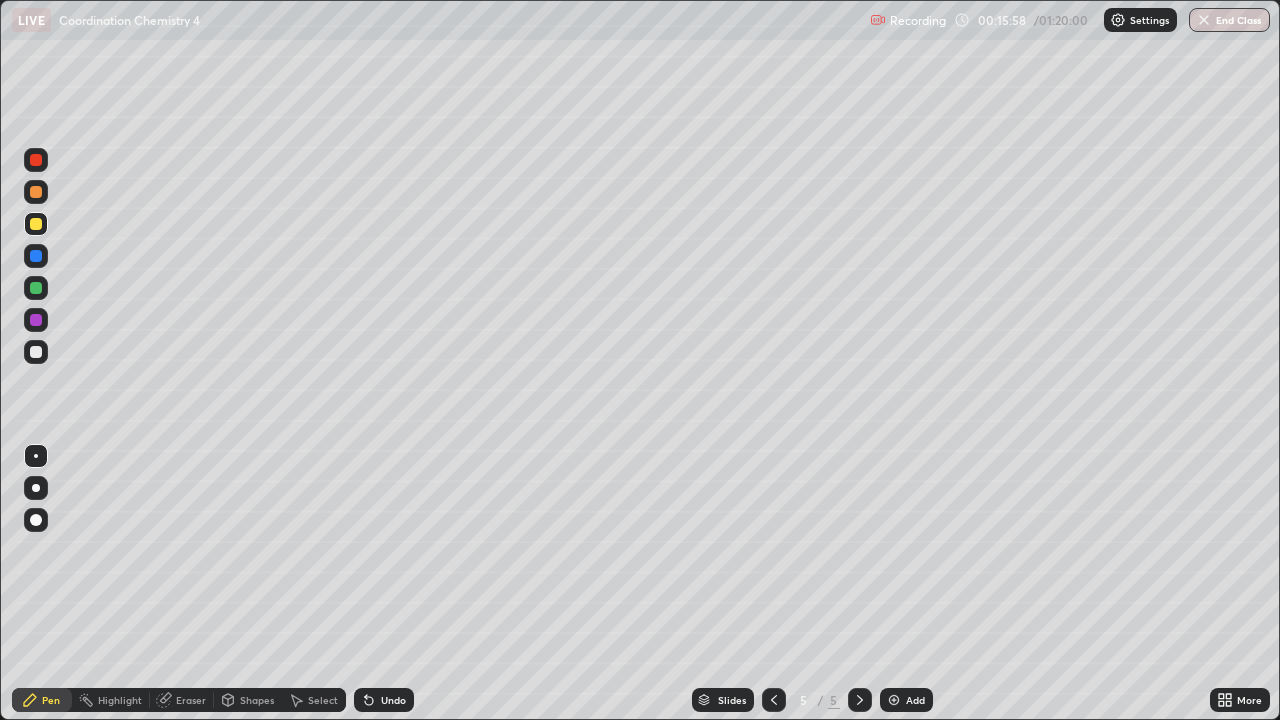 click at bounding box center [36, 352] 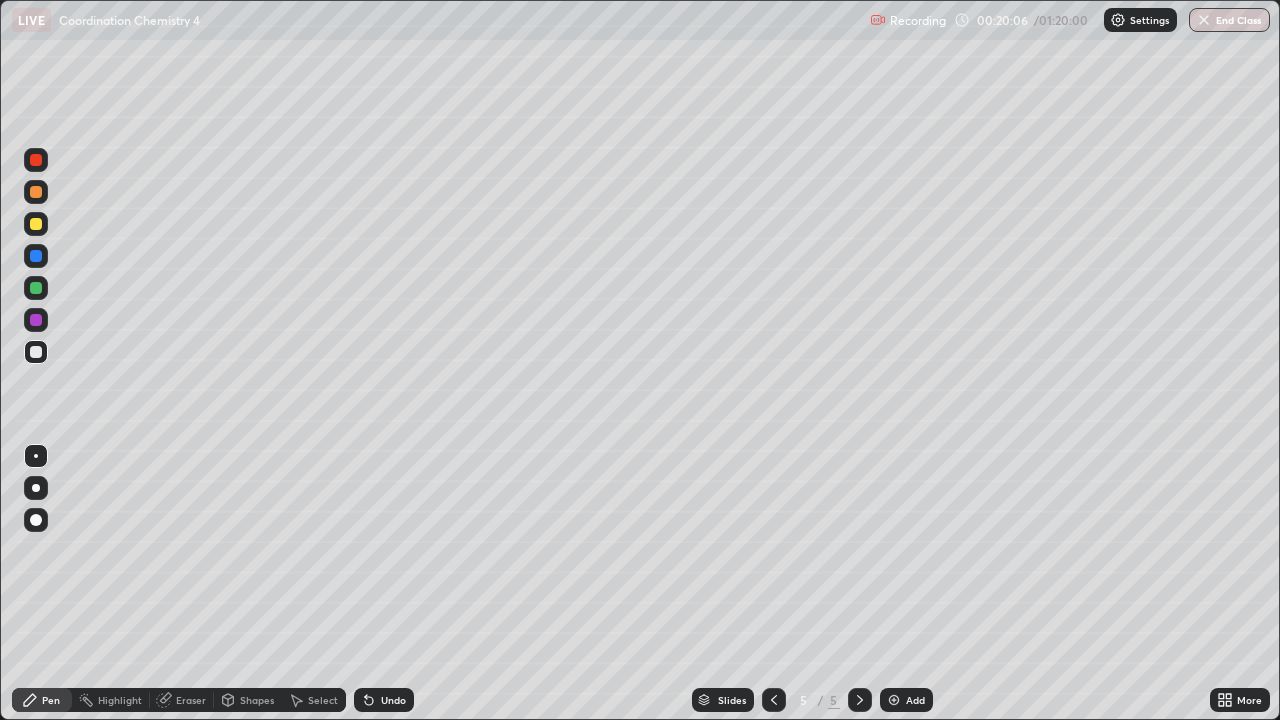 click on "Eraser" at bounding box center (191, 700) 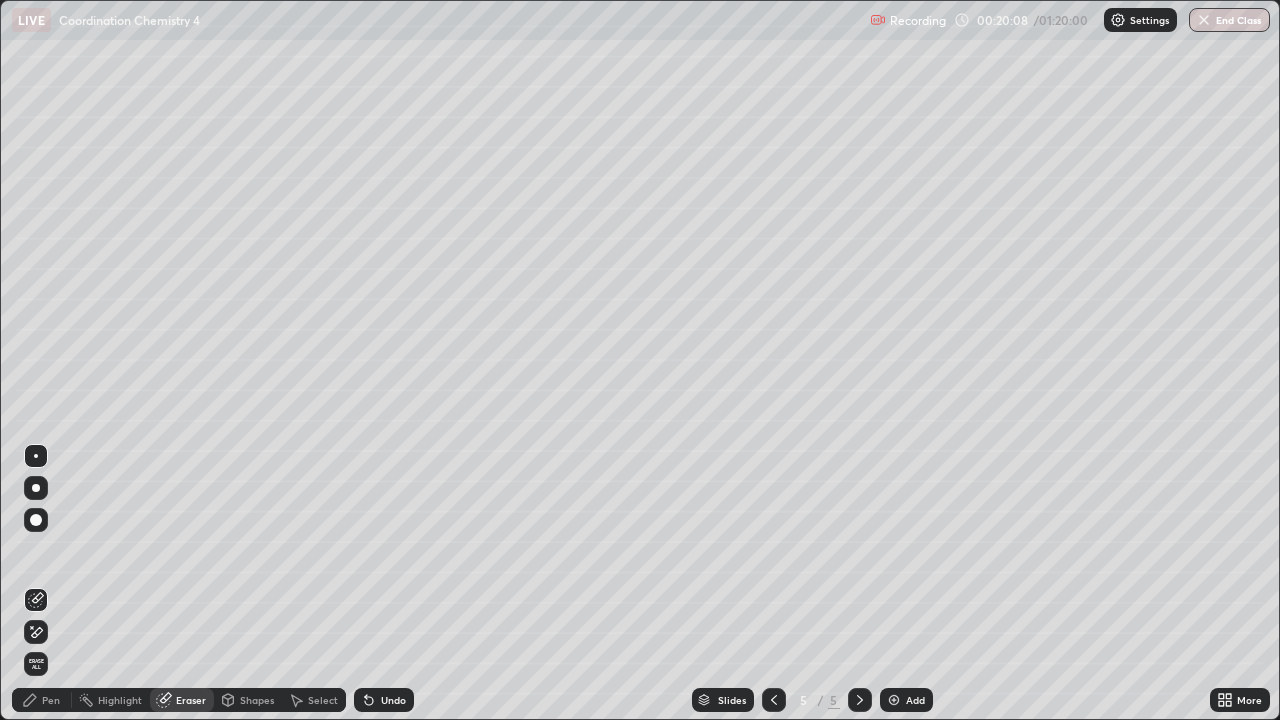 click on "Pen" at bounding box center [42, 700] 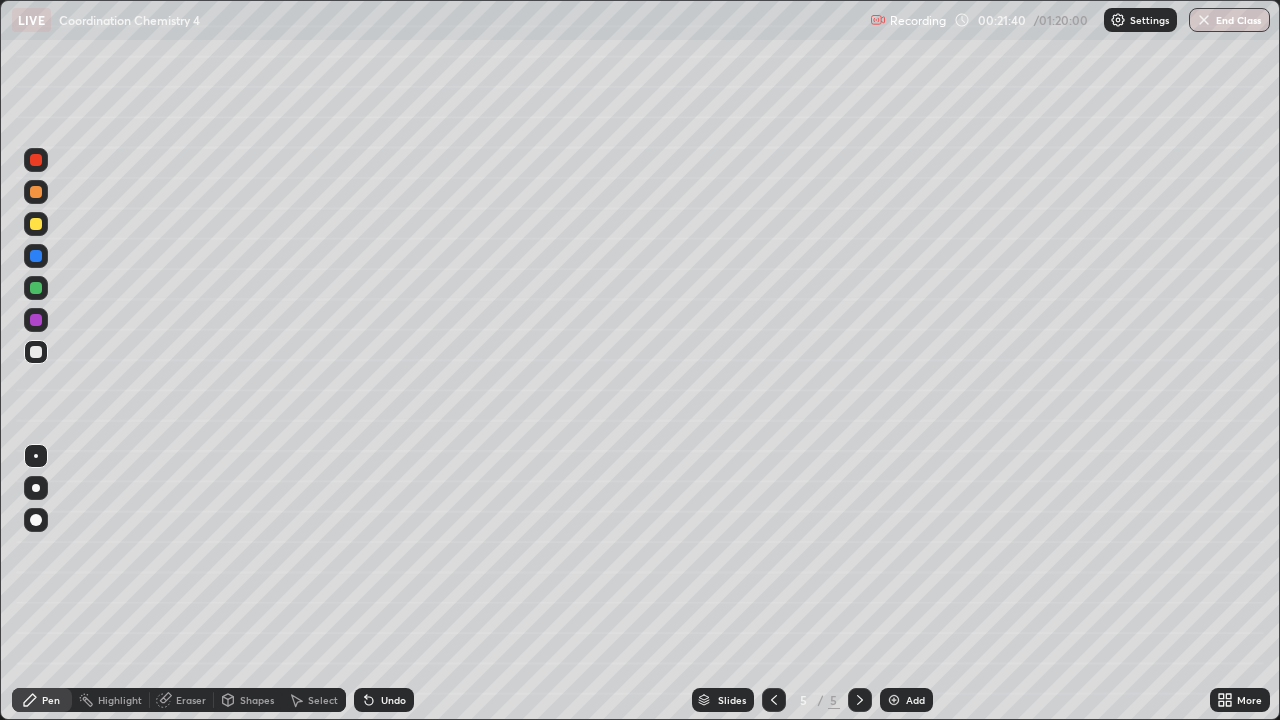 click 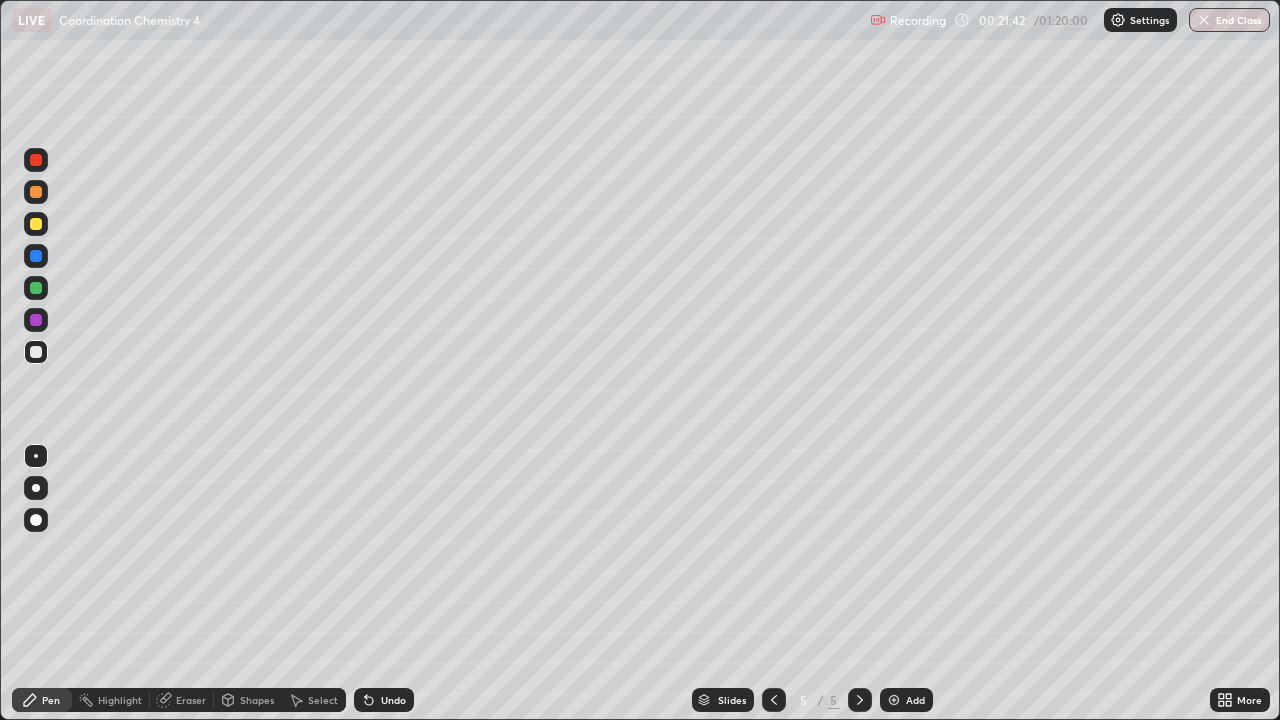 click 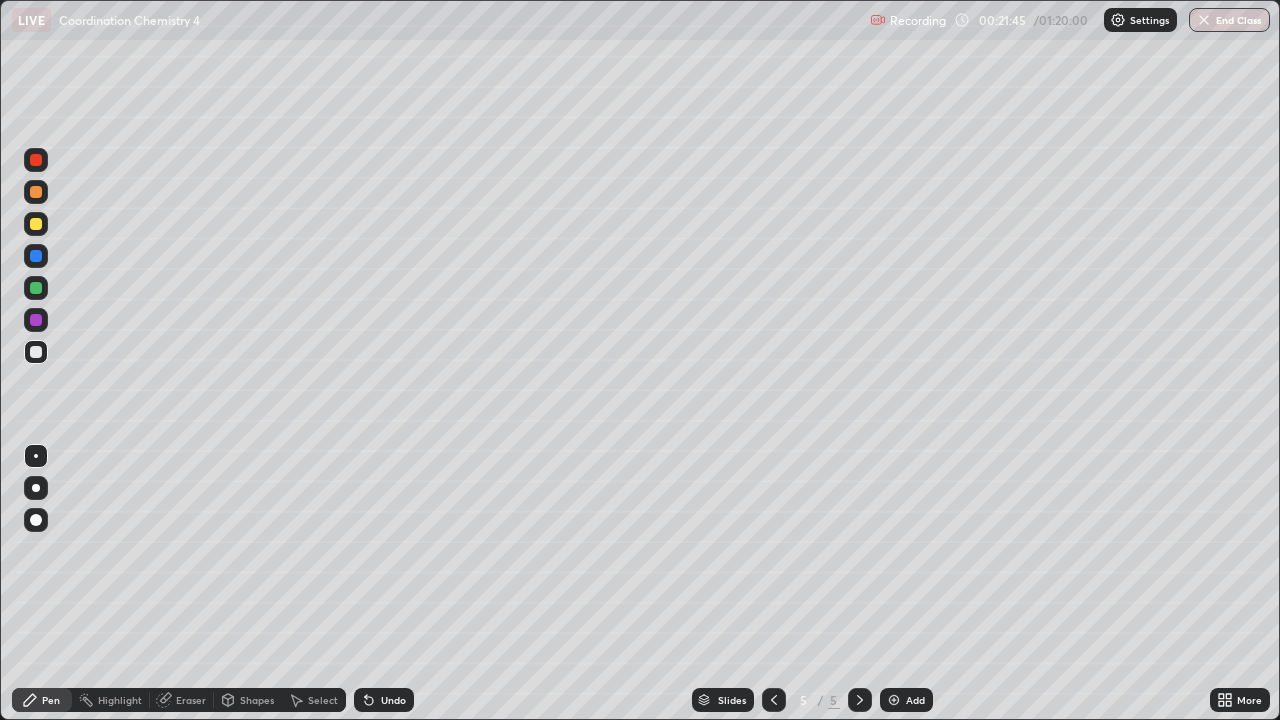 click on "Add" at bounding box center [915, 700] 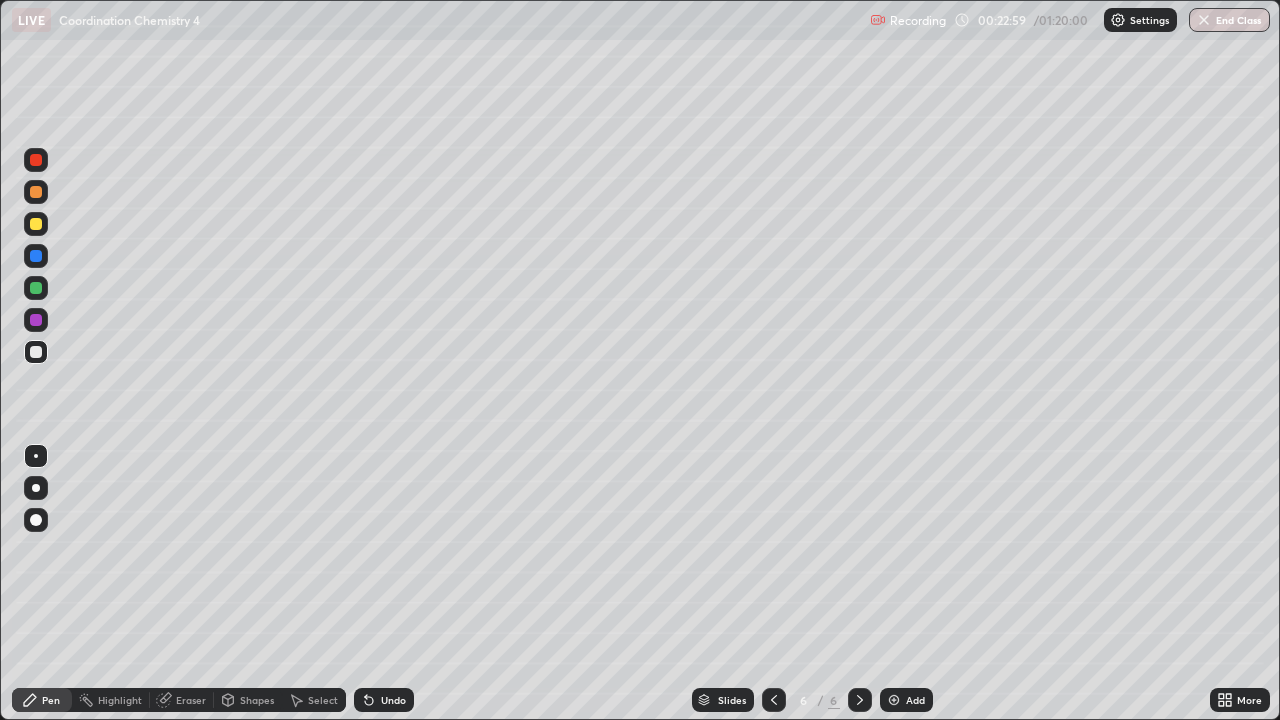click on "Undo" at bounding box center [393, 700] 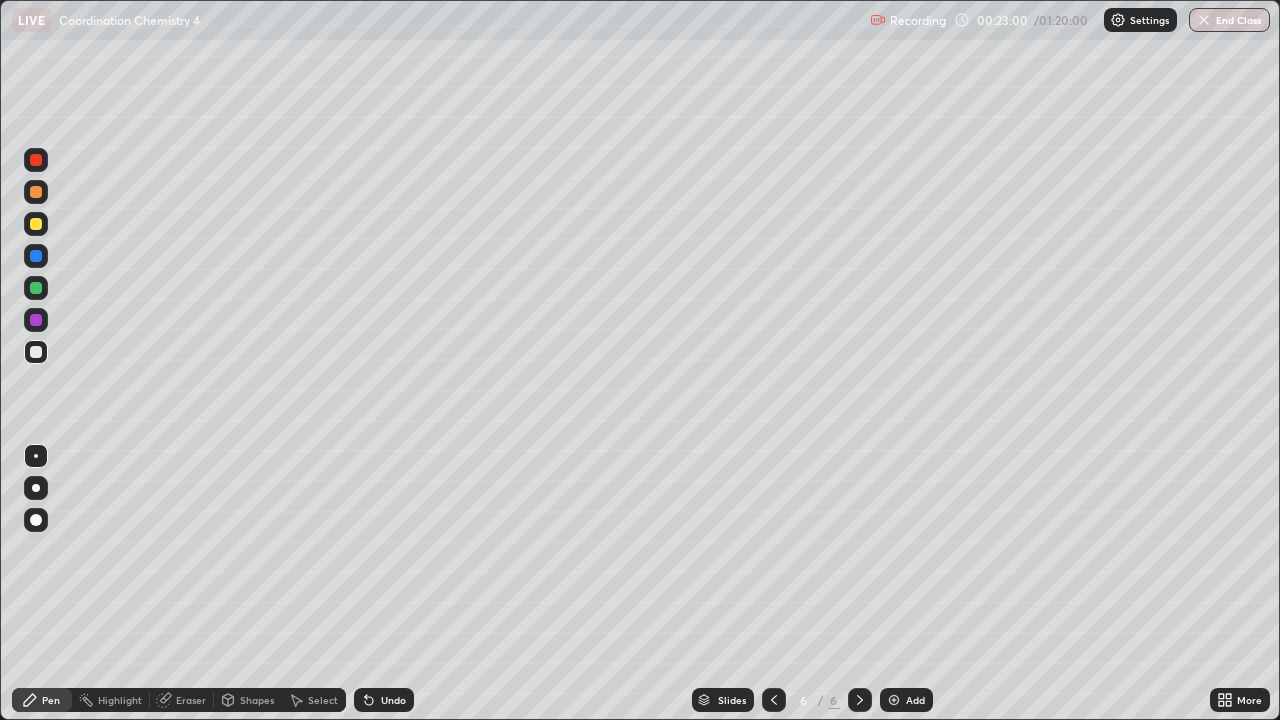click on "Undo" at bounding box center [393, 700] 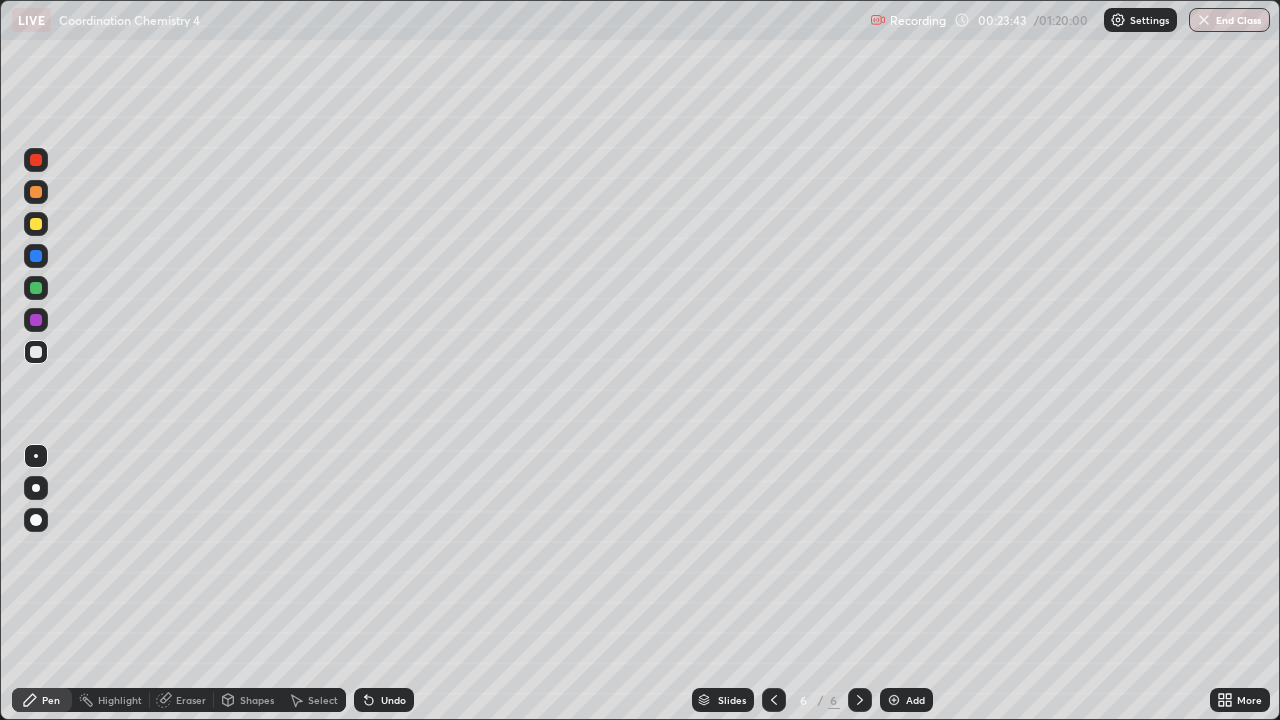 click at bounding box center [36, 288] 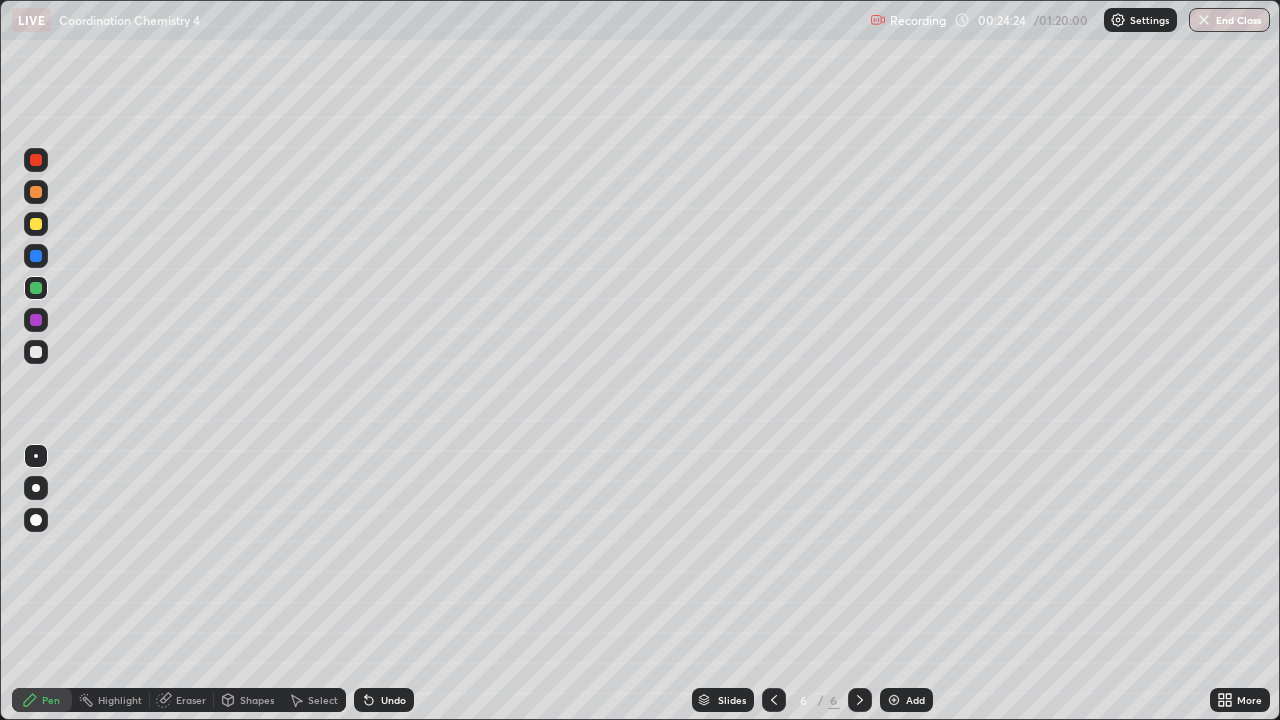 click at bounding box center (36, 352) 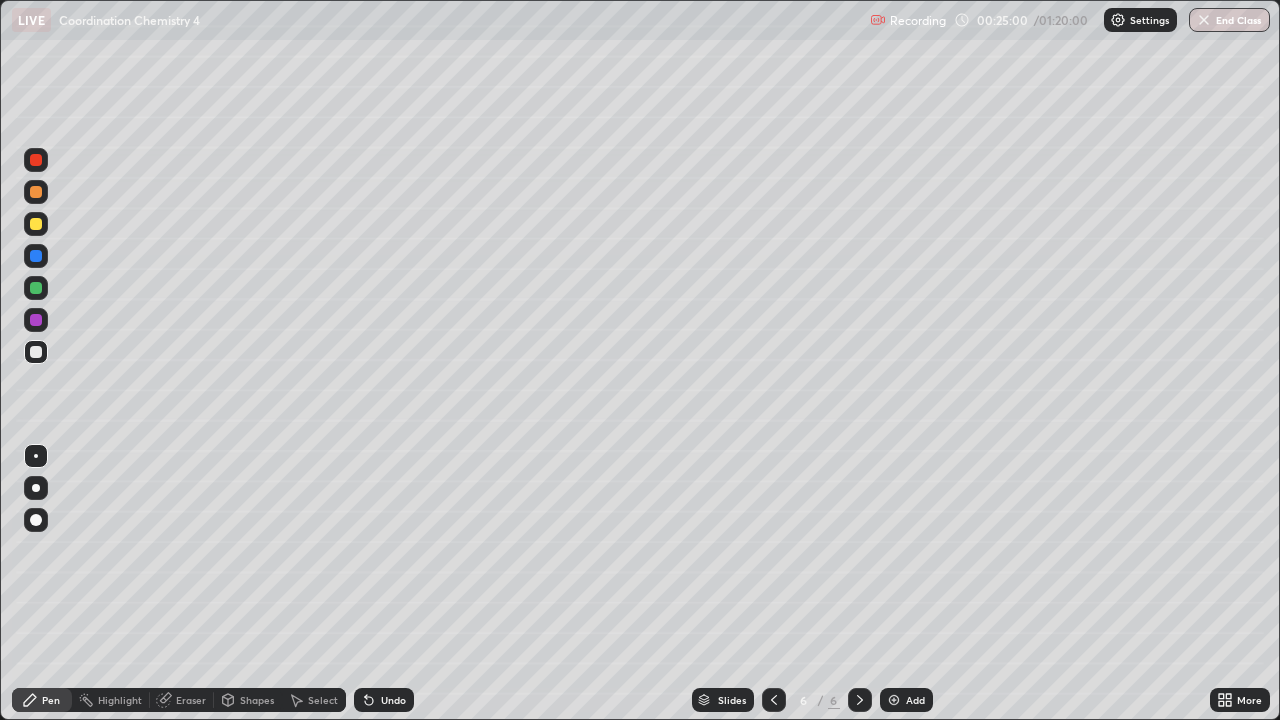 click at bounding box center (36, 288) 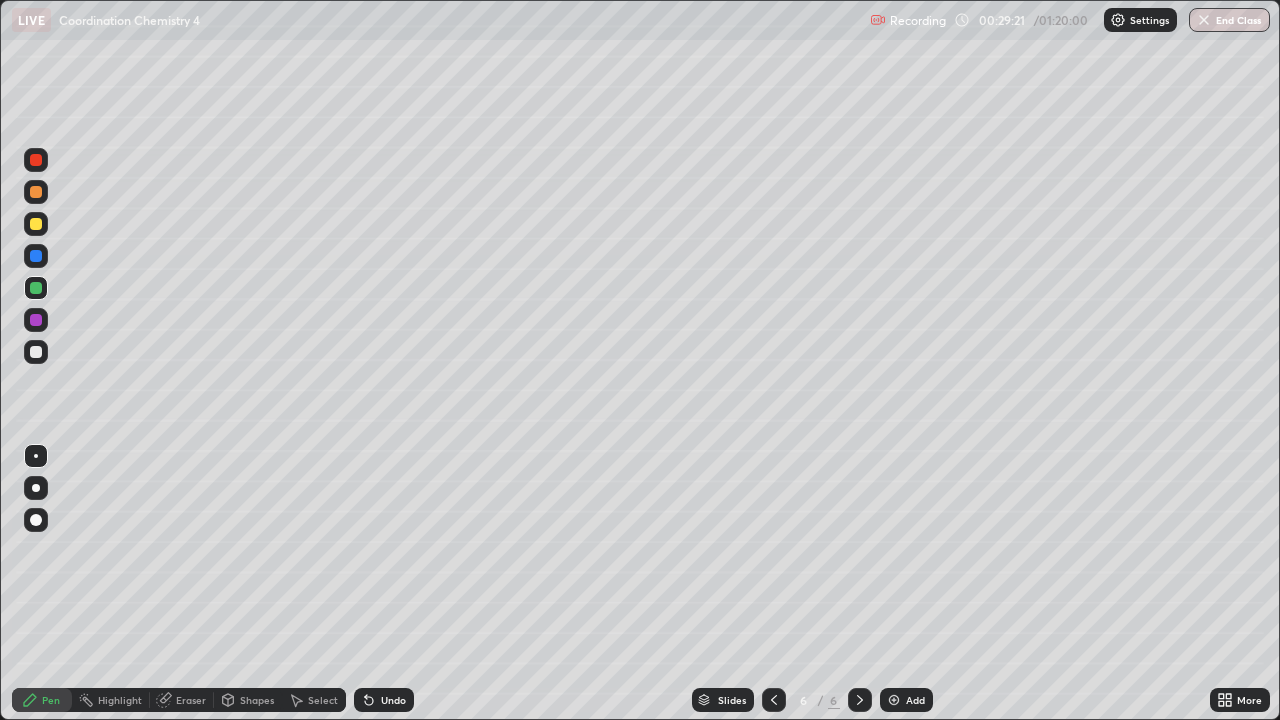 click on "Add" at bounding box center [906, 700] 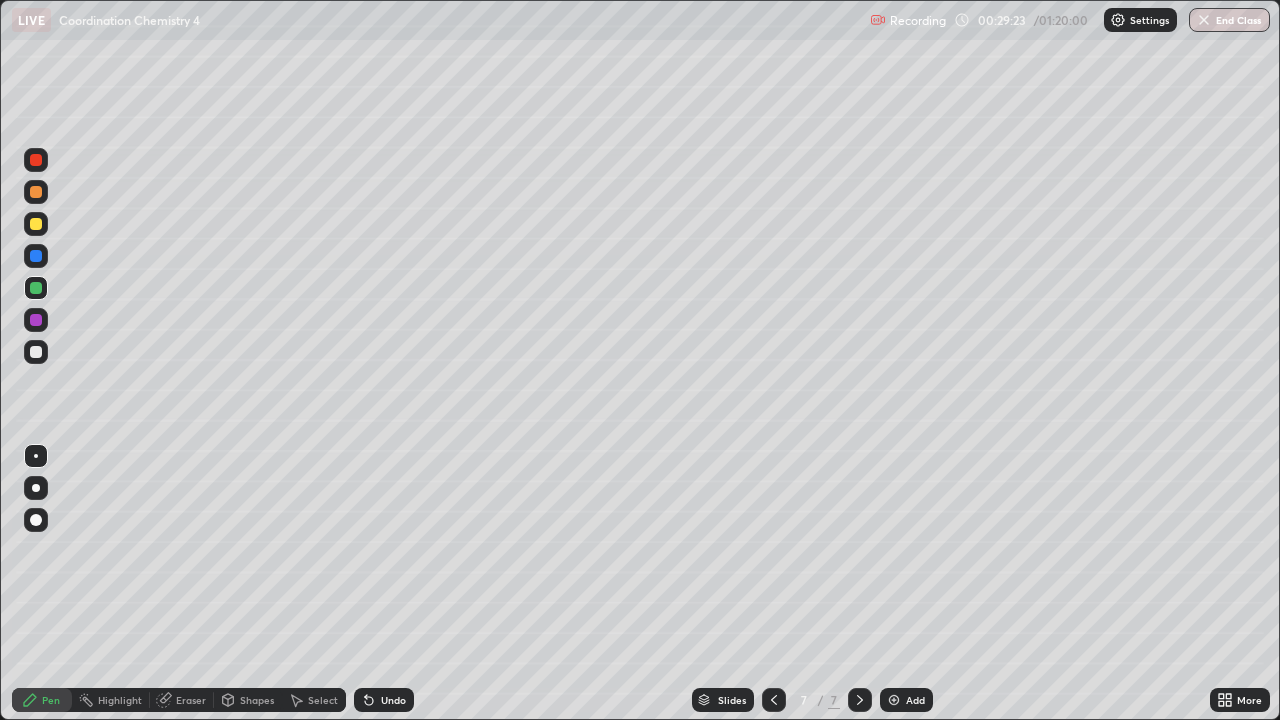 click at bounding box center [36, 352] 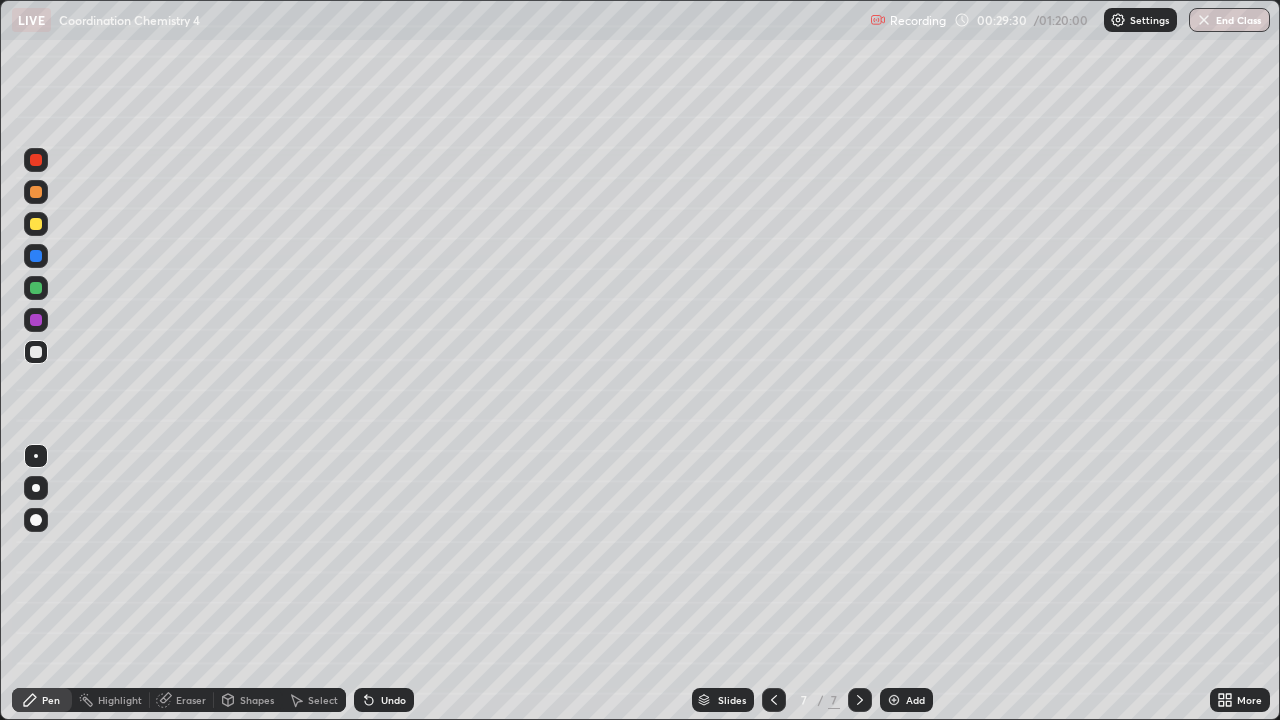 click at bounding box center [774, 700] 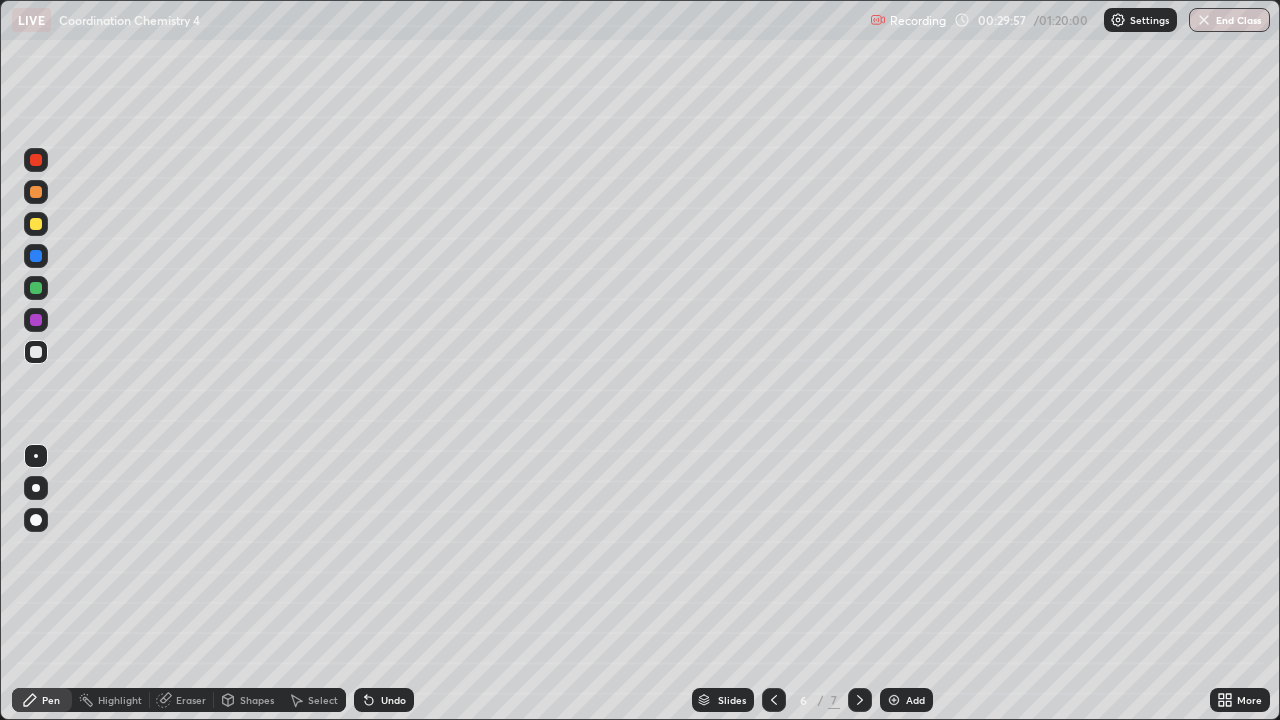 click on "Add" at bounding box center (915, 700) 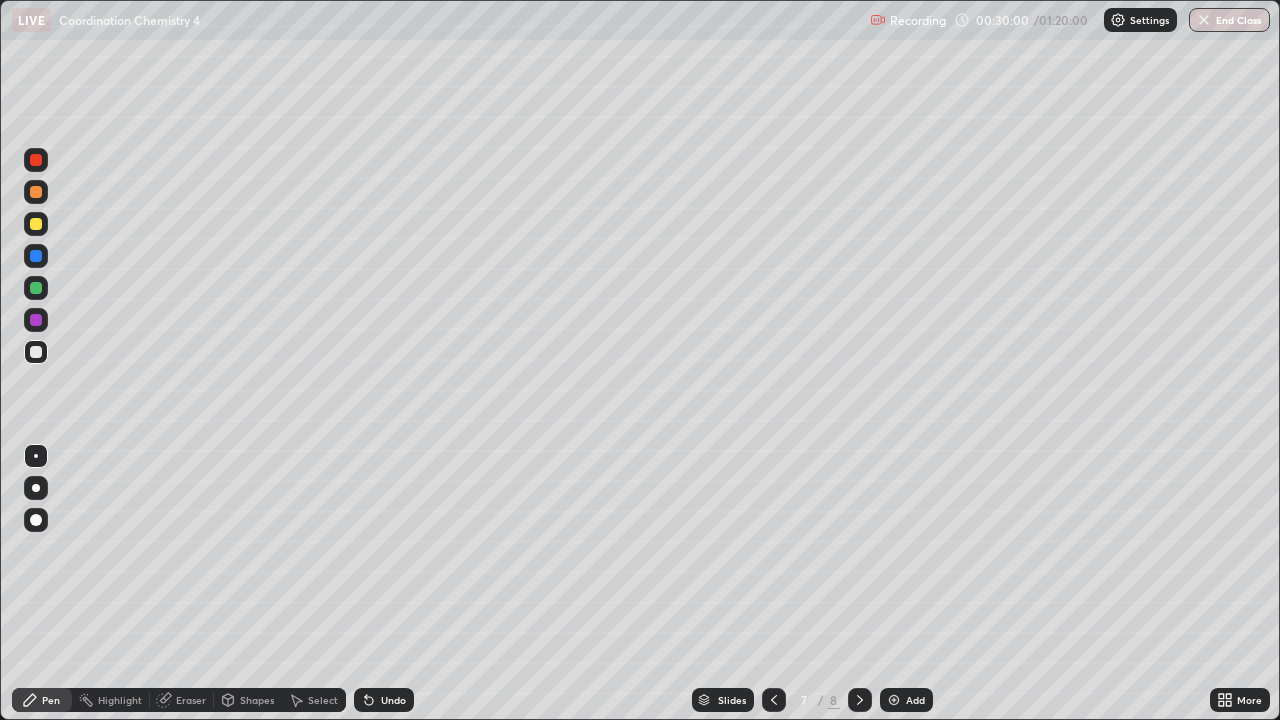 click at bounding box center [36, 224] 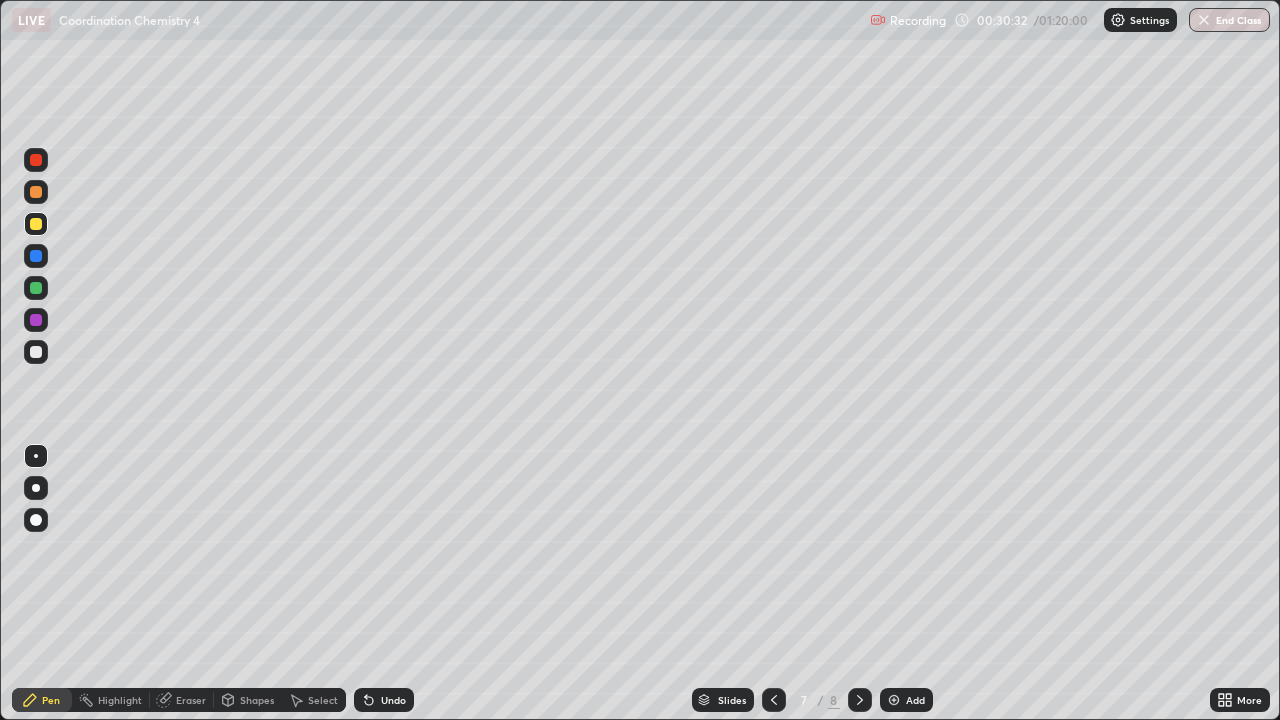 click at bounding box center (36, 352) 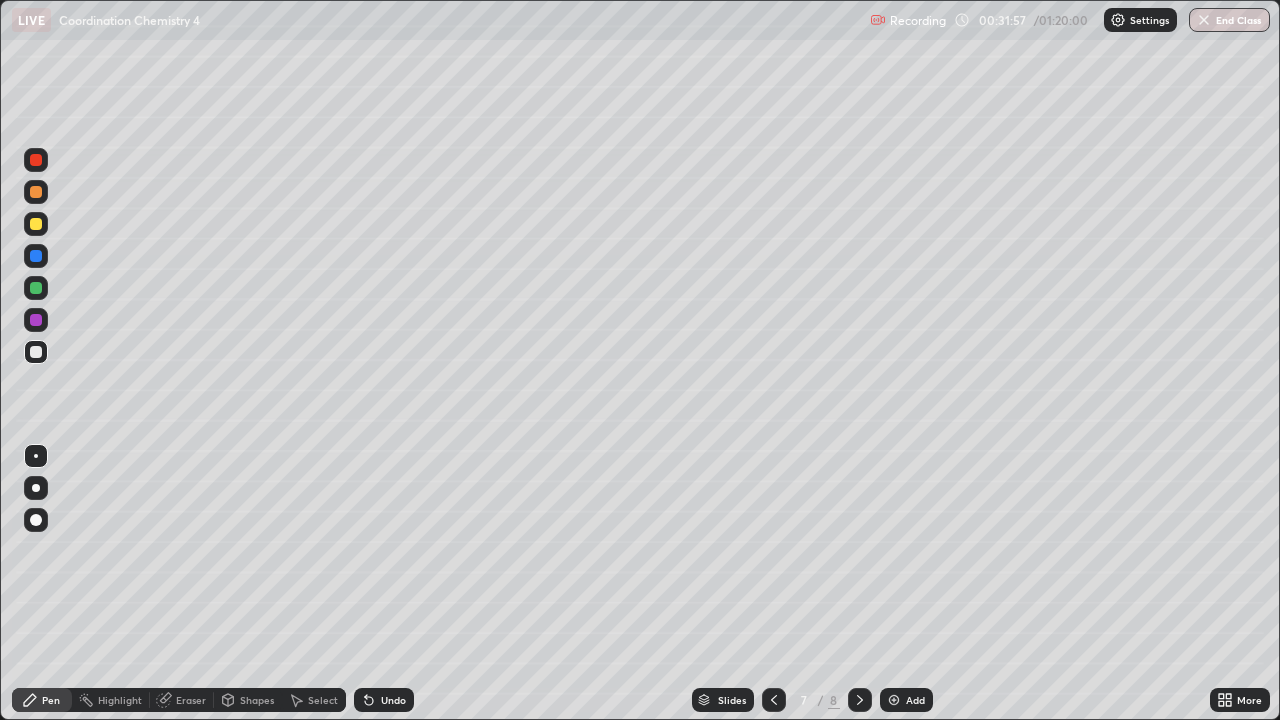 click at bounding box center [36, 224] 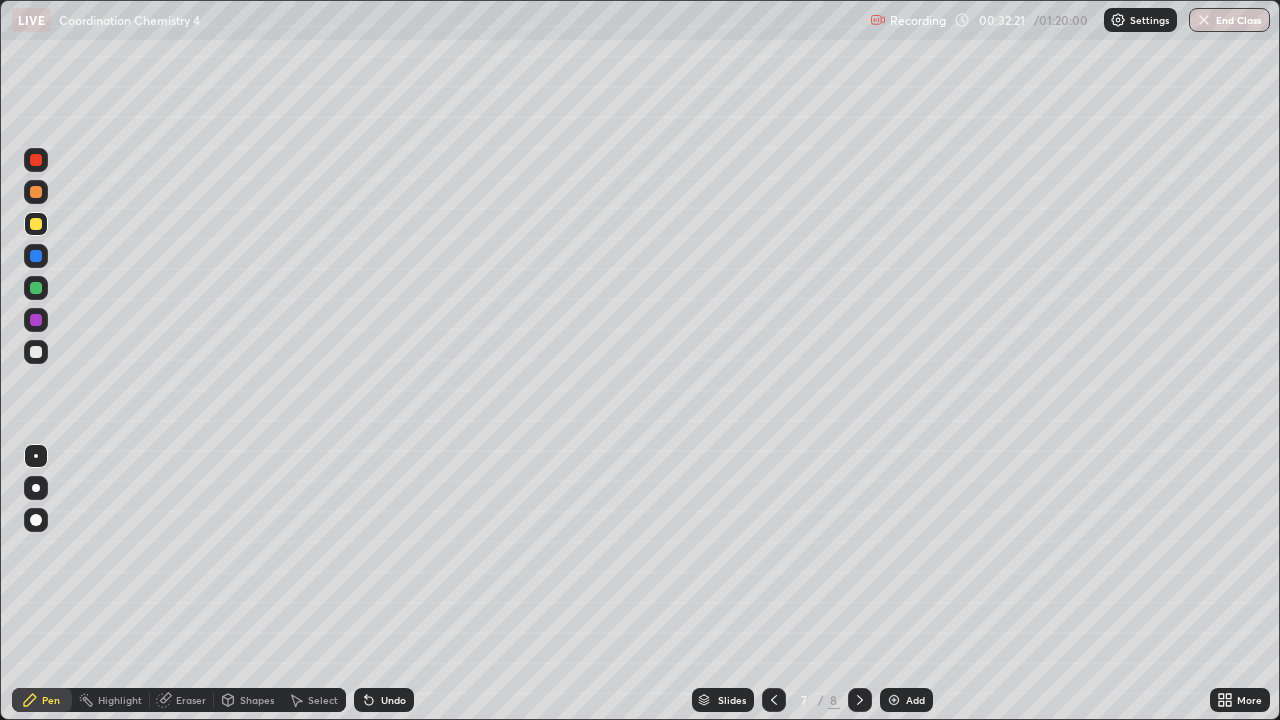 click at bounding box center (774, 700) 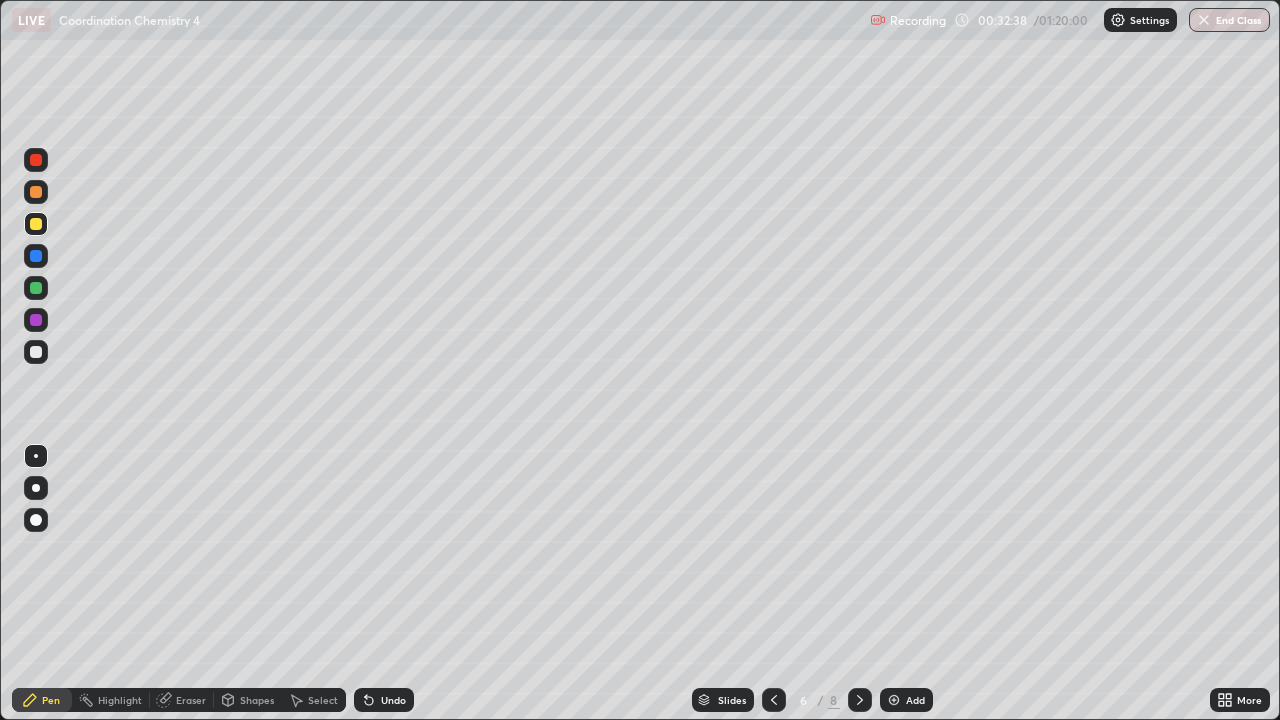 click at bounding box center [860, 700] 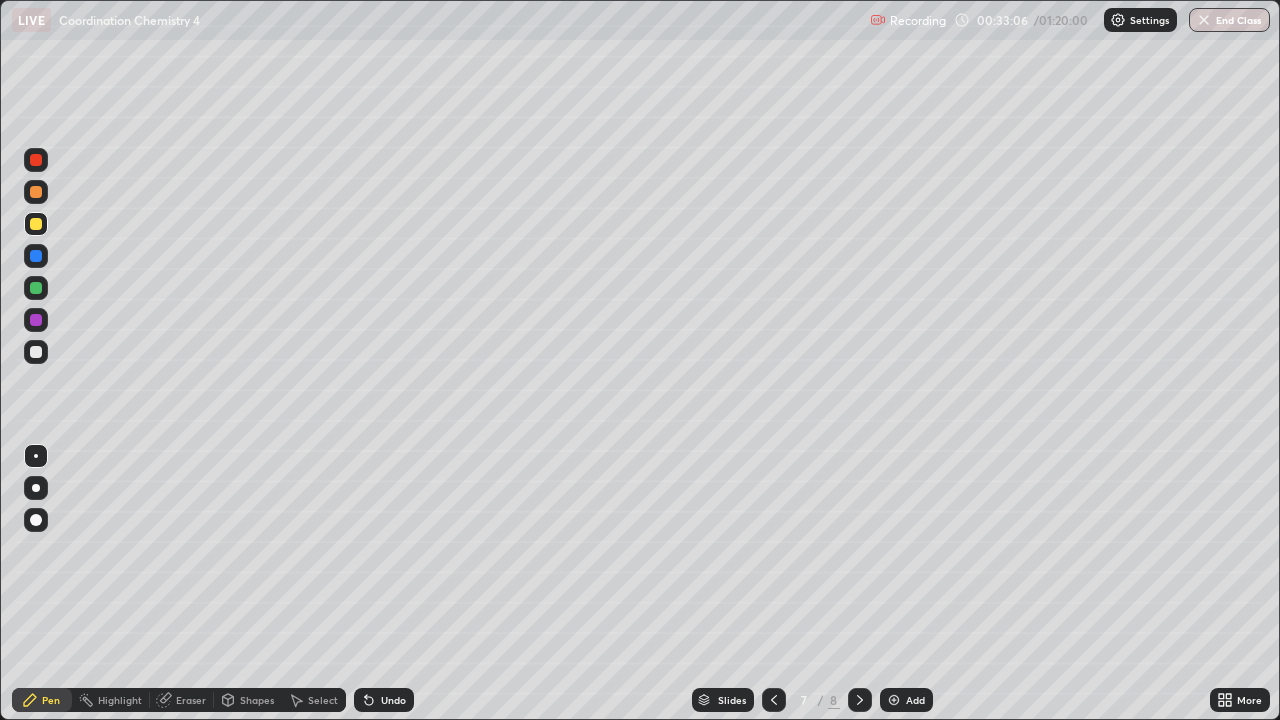 click at bounding box center (36, 224) 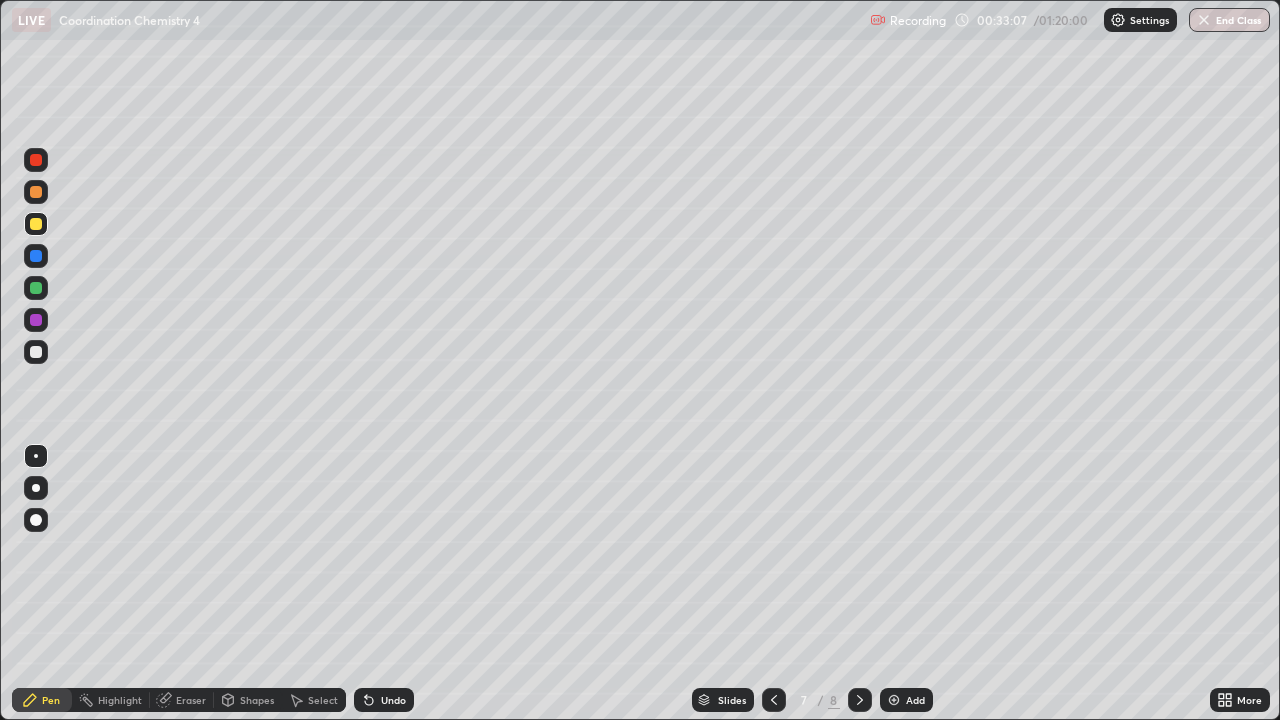 click at bounding box center [36, 352] 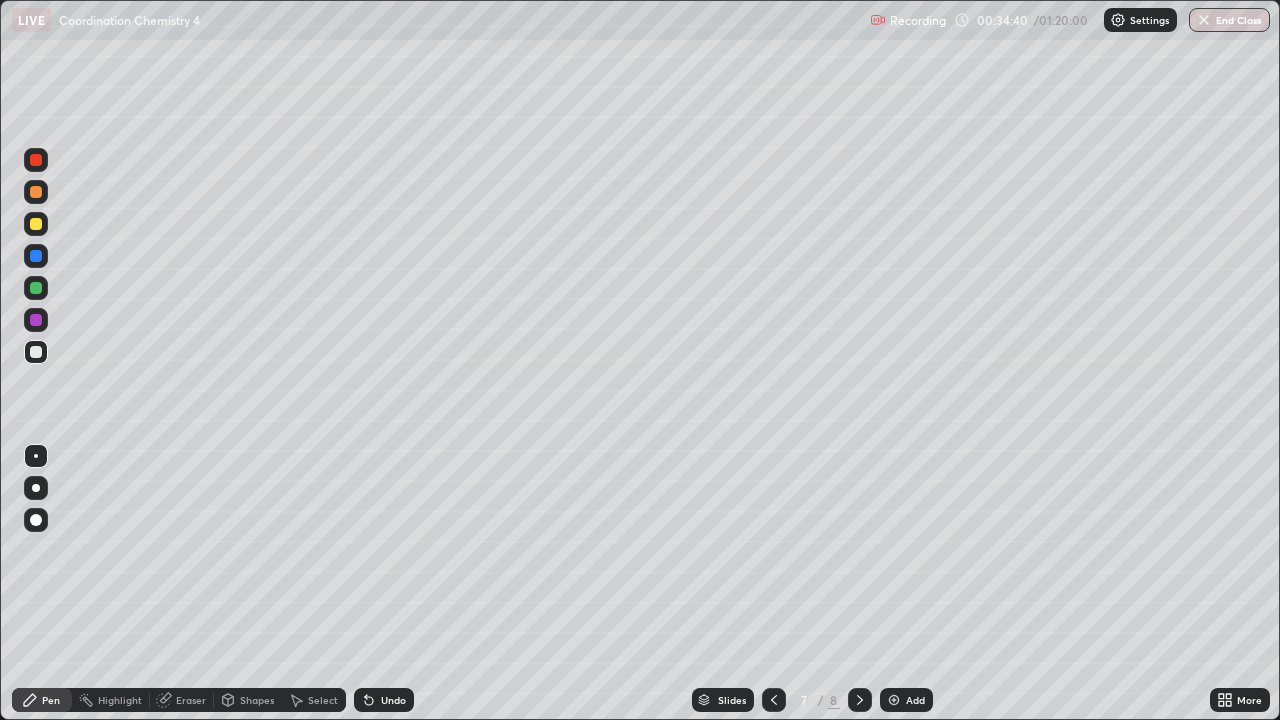 click at bounding box center (36, 224) 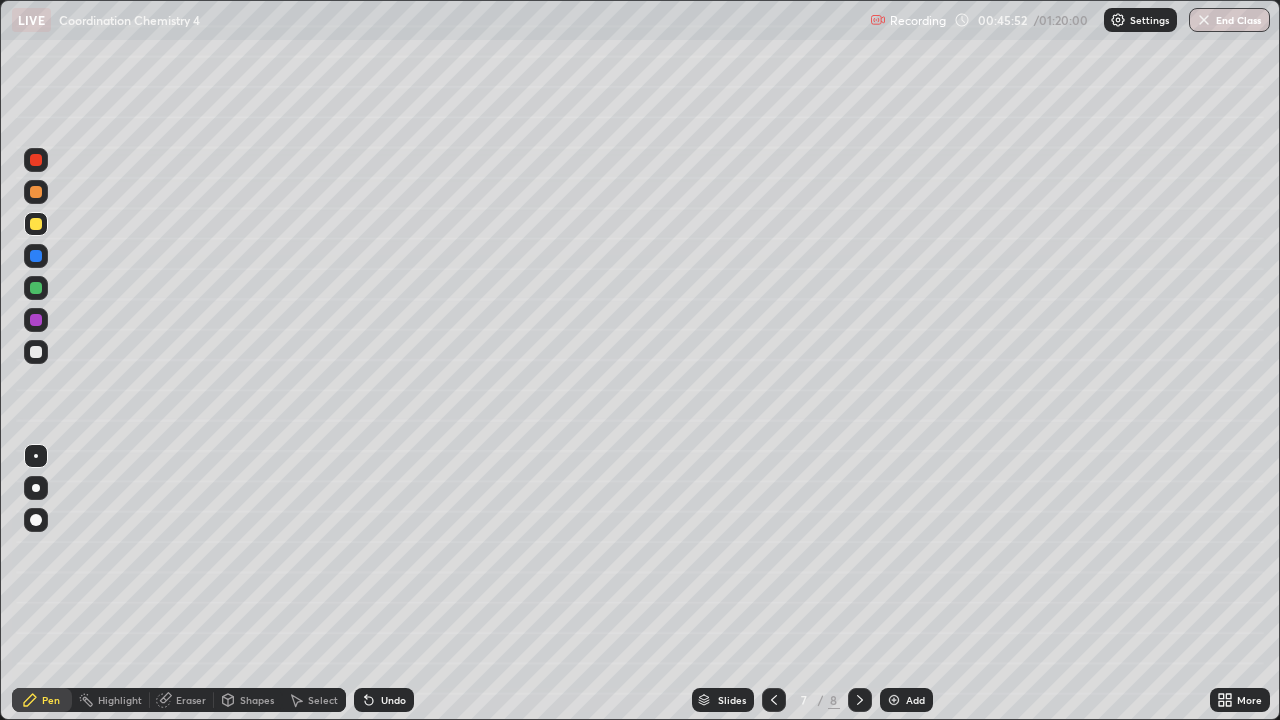 click 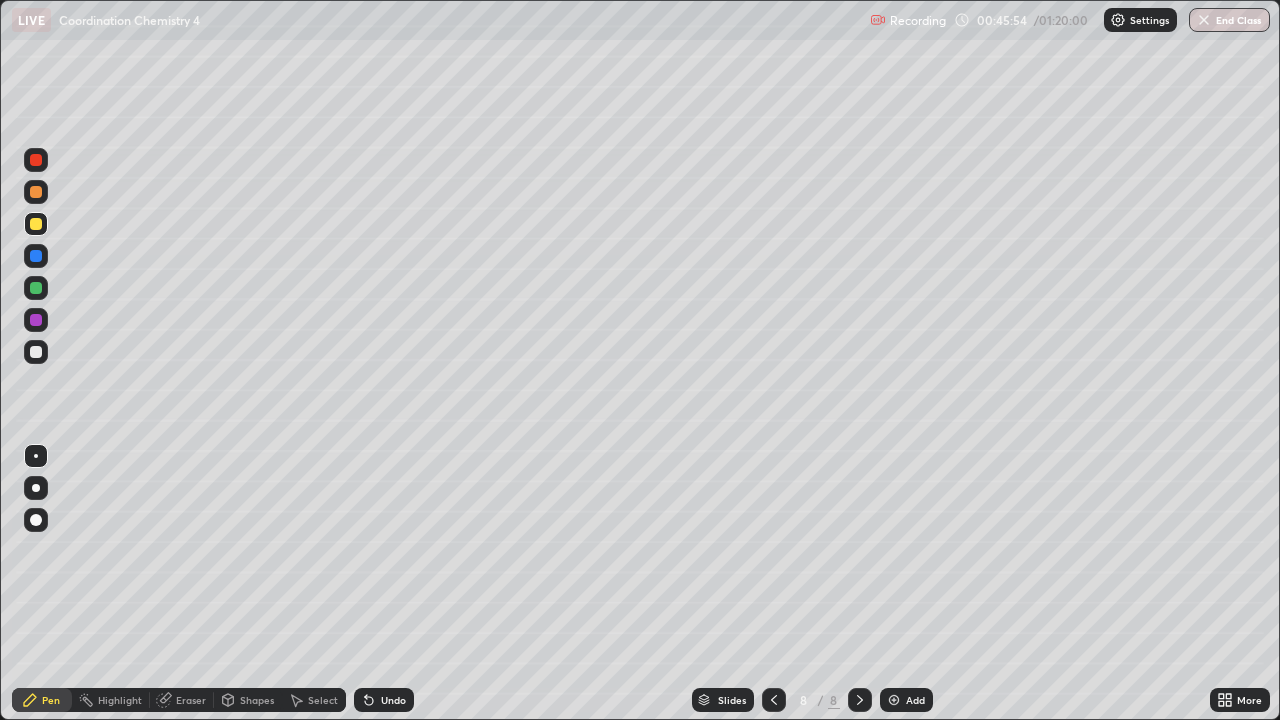 click at bounding box center [36, 352] 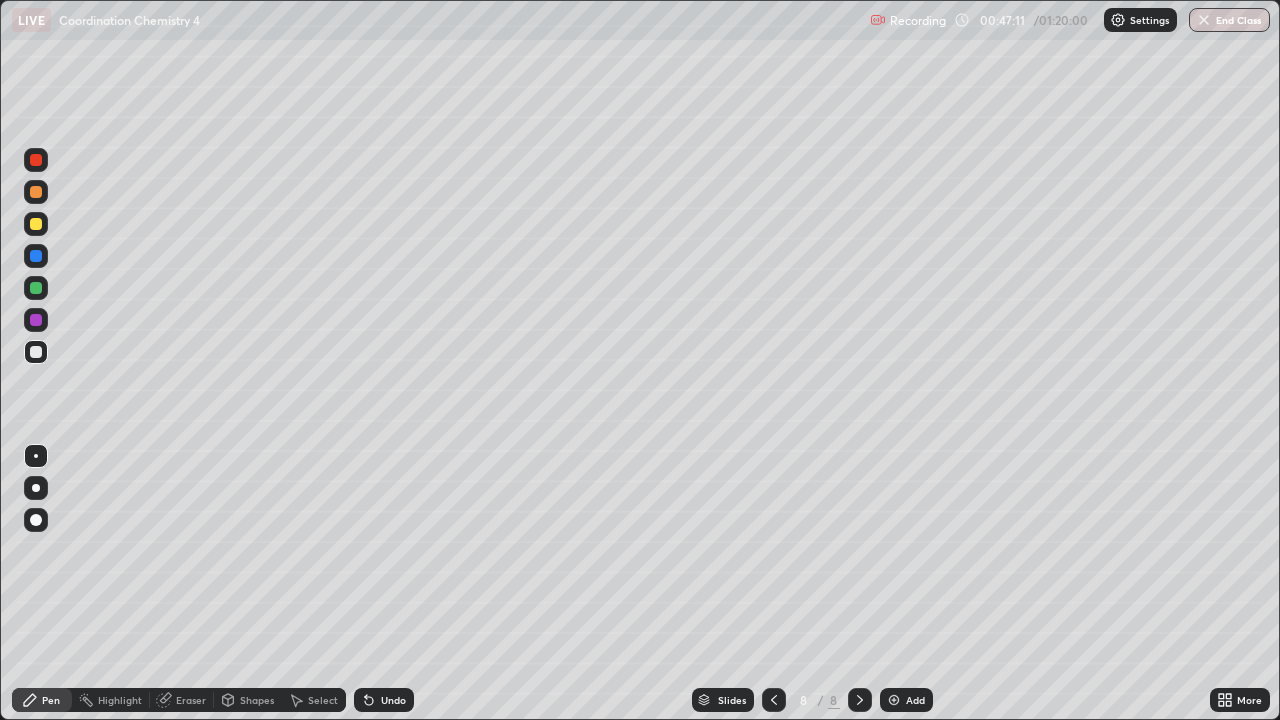 click on "More" at bounding box center (1249, 700) 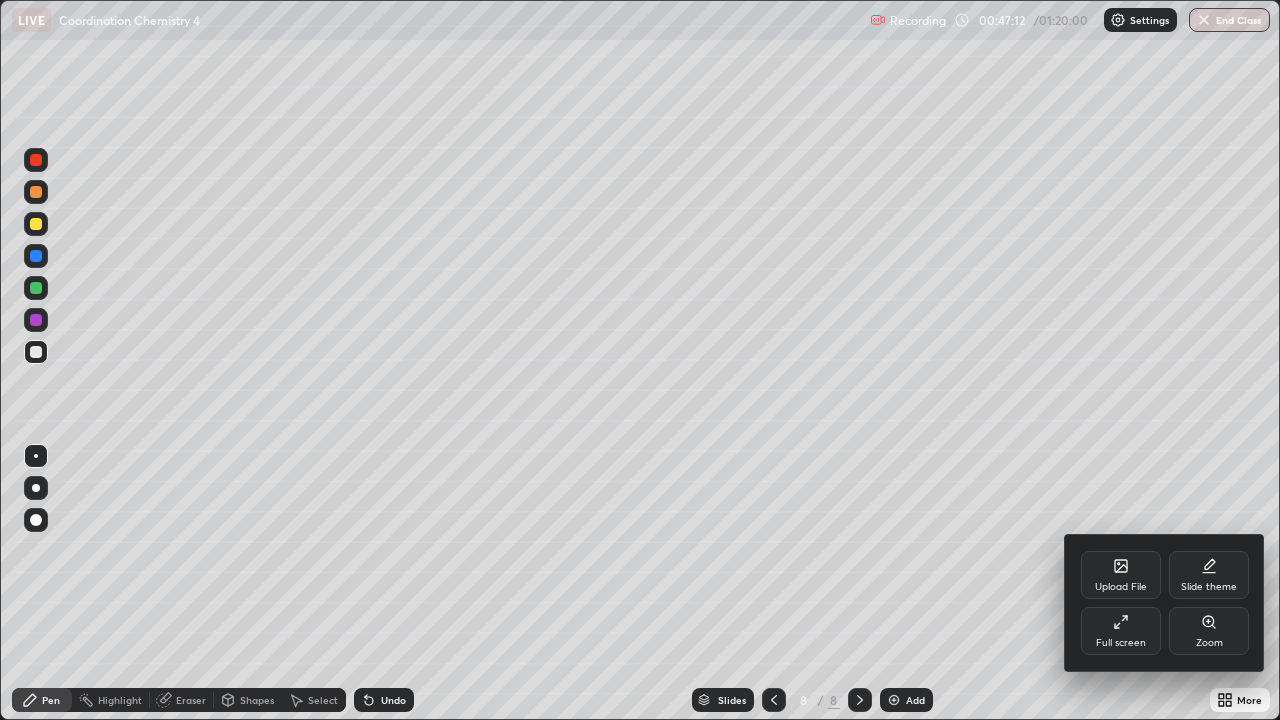 click on "Zoom" at bounding box center [1209, 631] 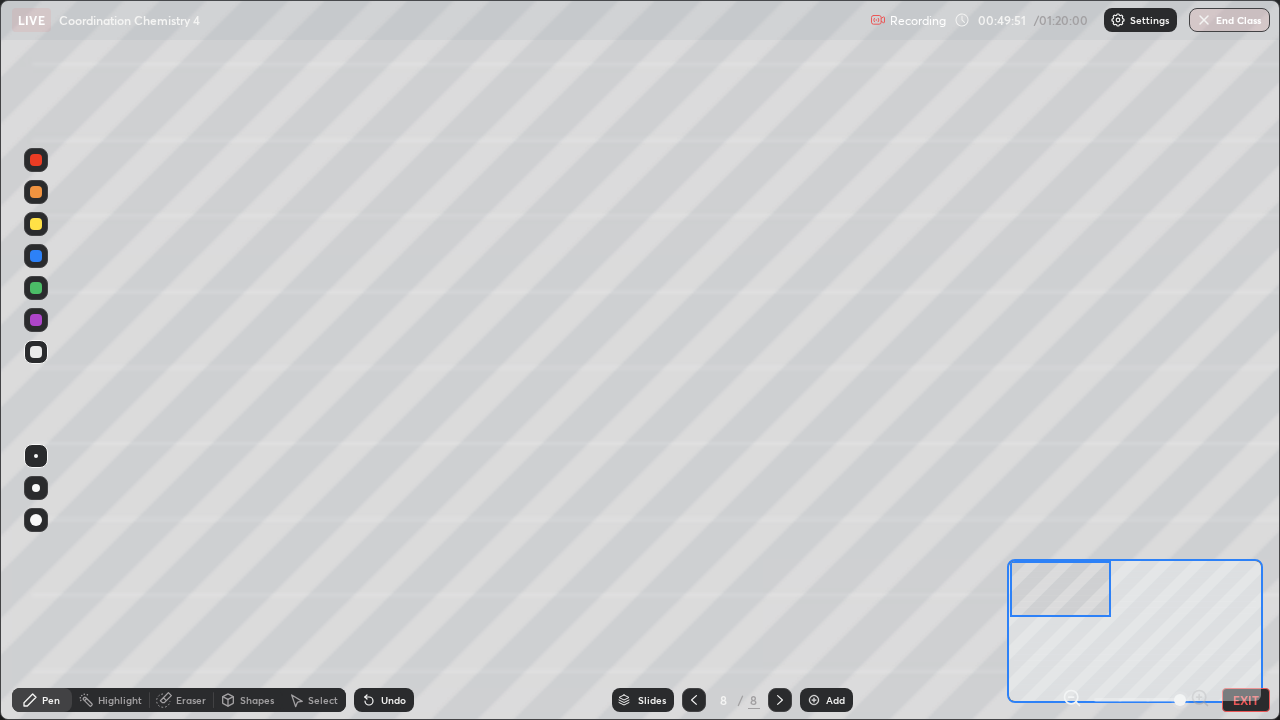 click at bounding box center [36, 224] 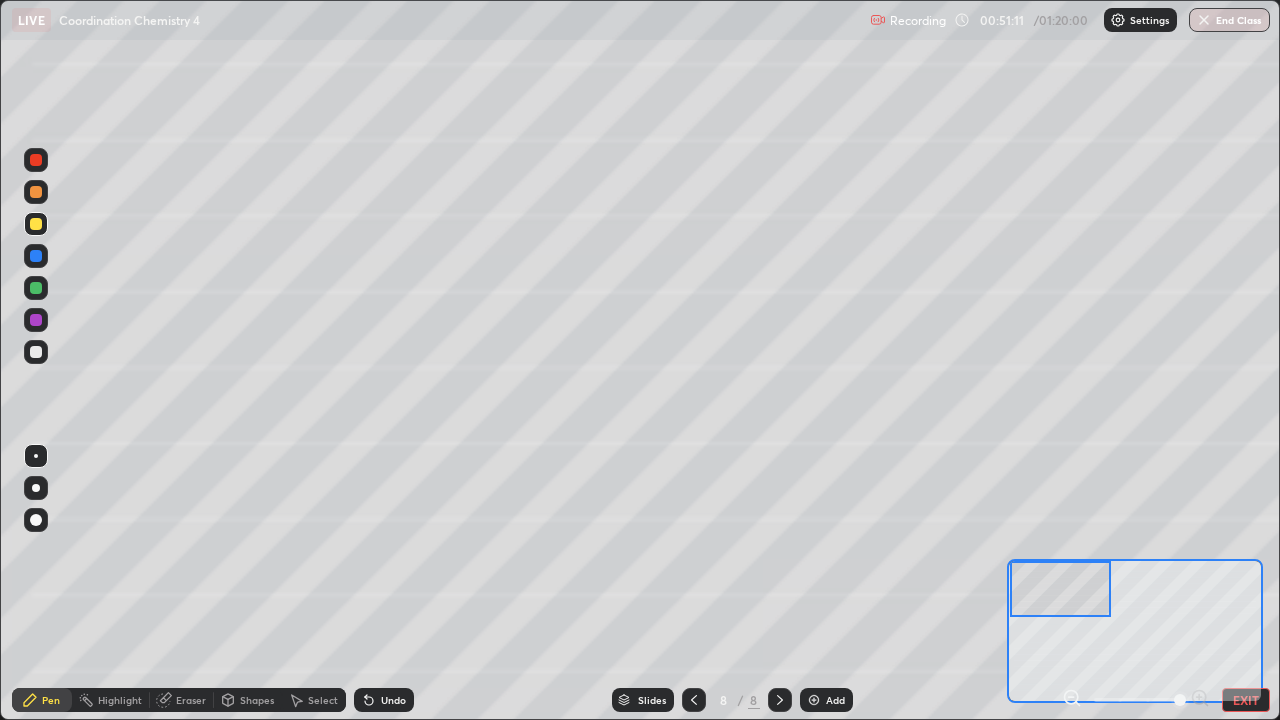 click at bounding box center (36, 352) 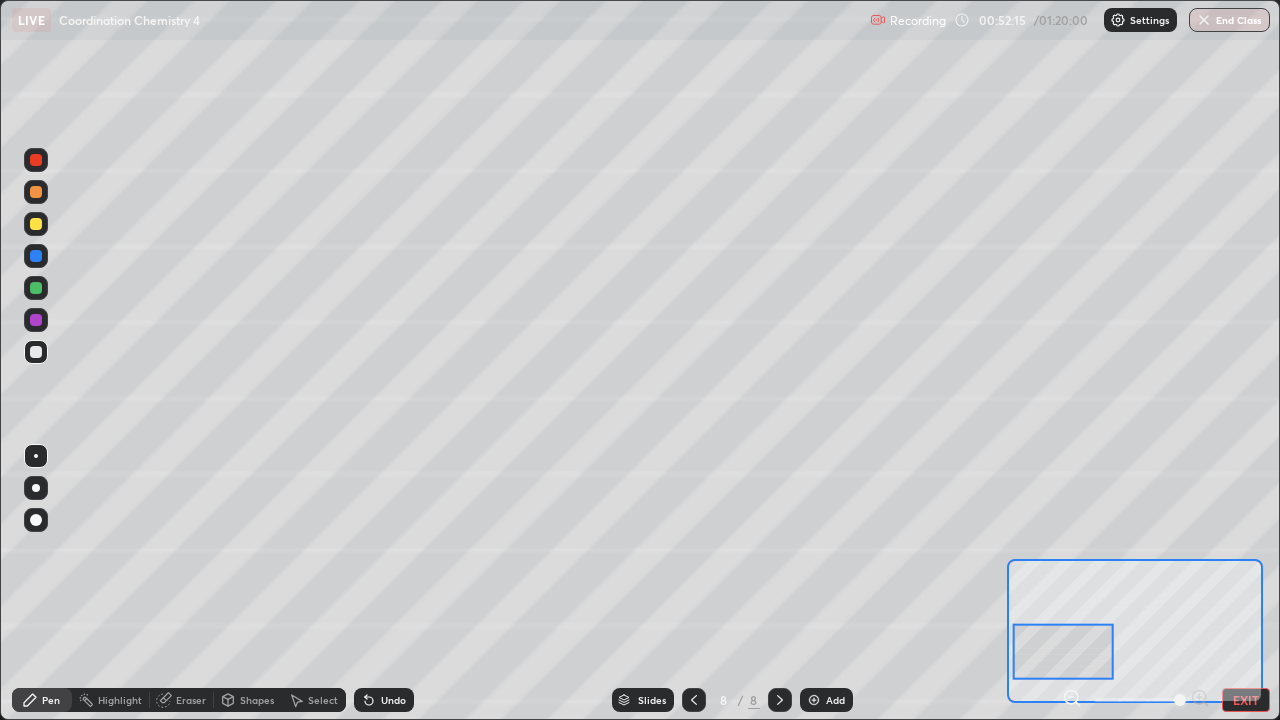 click at bounding box center (36, 288) 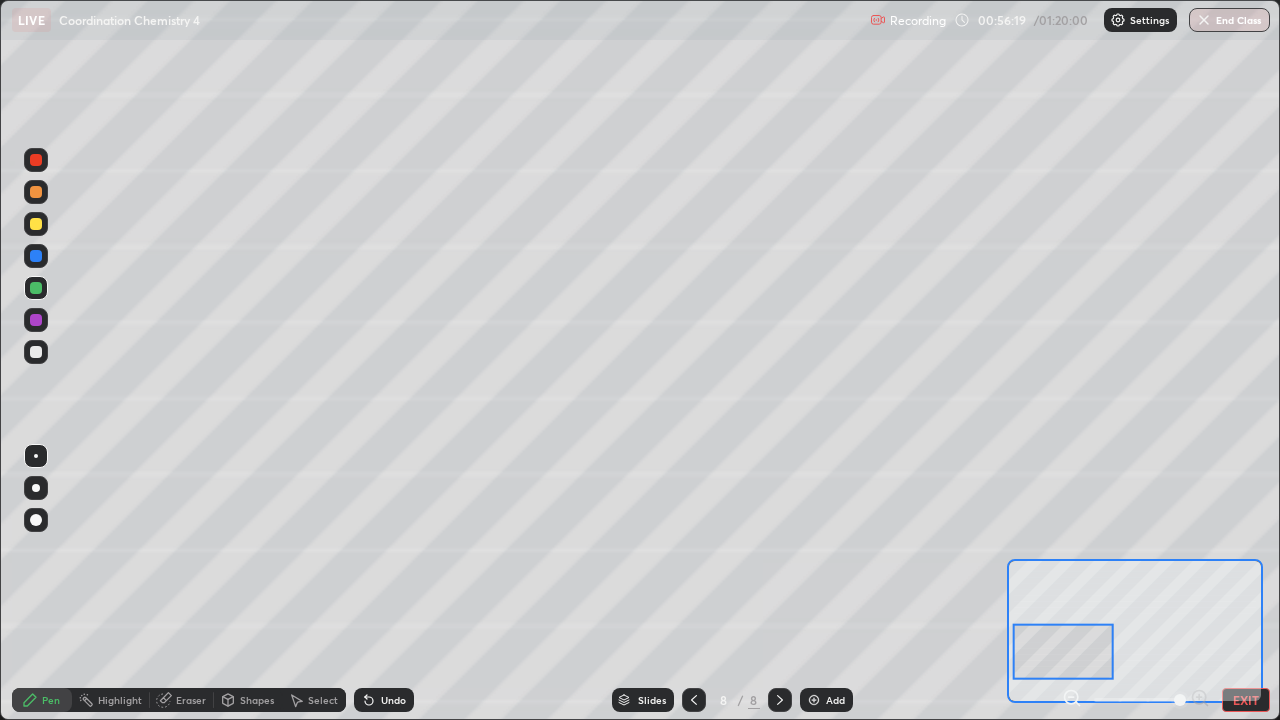 click at bounding box center [36, 352] 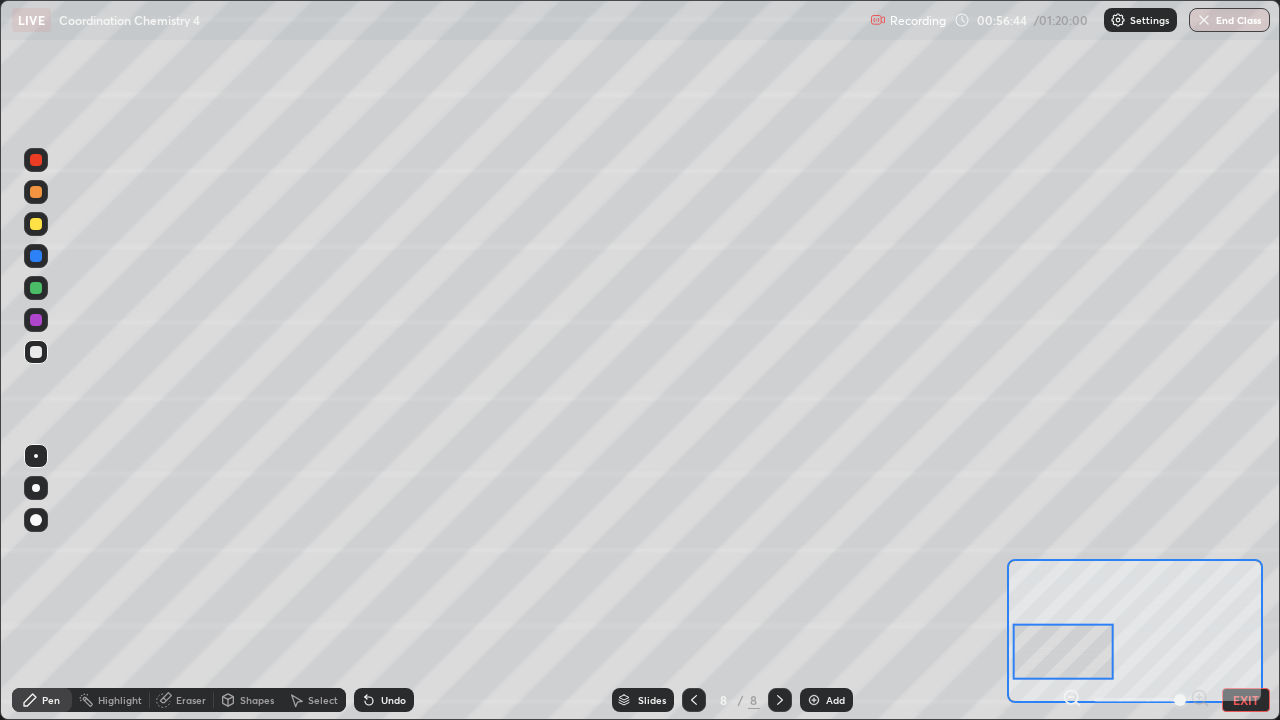 click on "Undo" at bounding box center (393, 700) 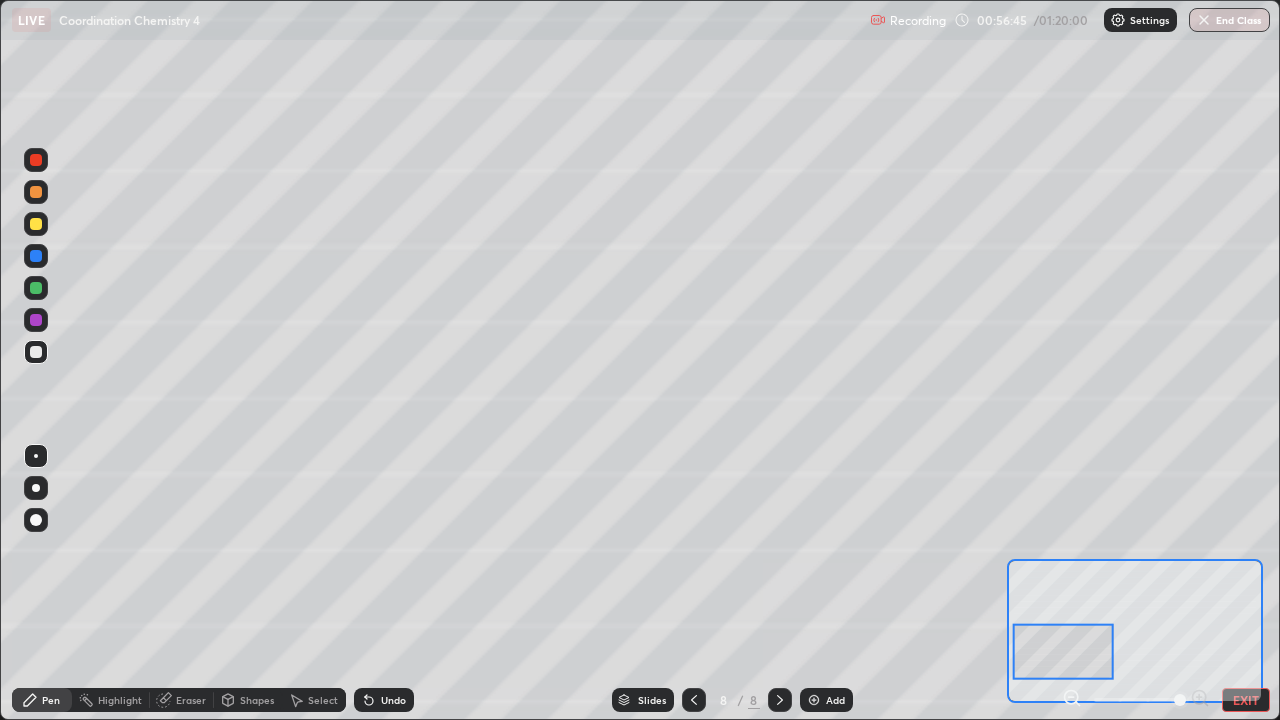 click on "Undo" at bounding box center [393, 700] 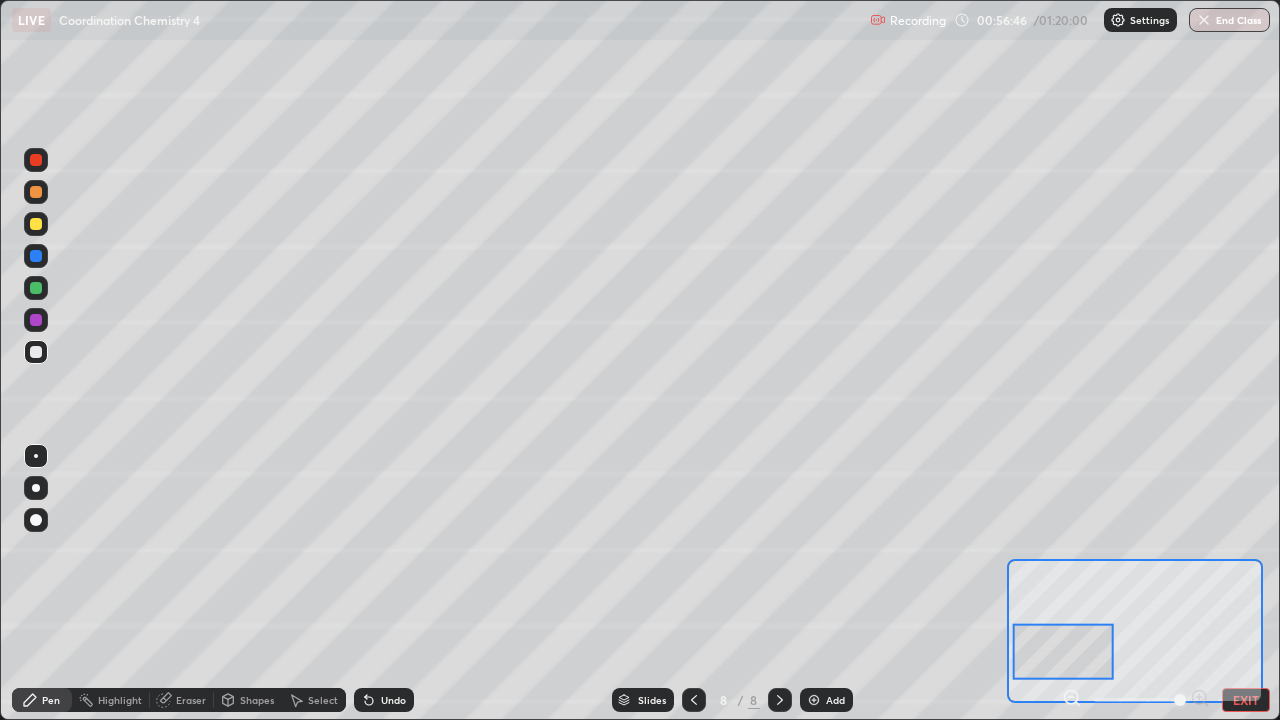 click on "Undo" at bounding box center [393, 700] 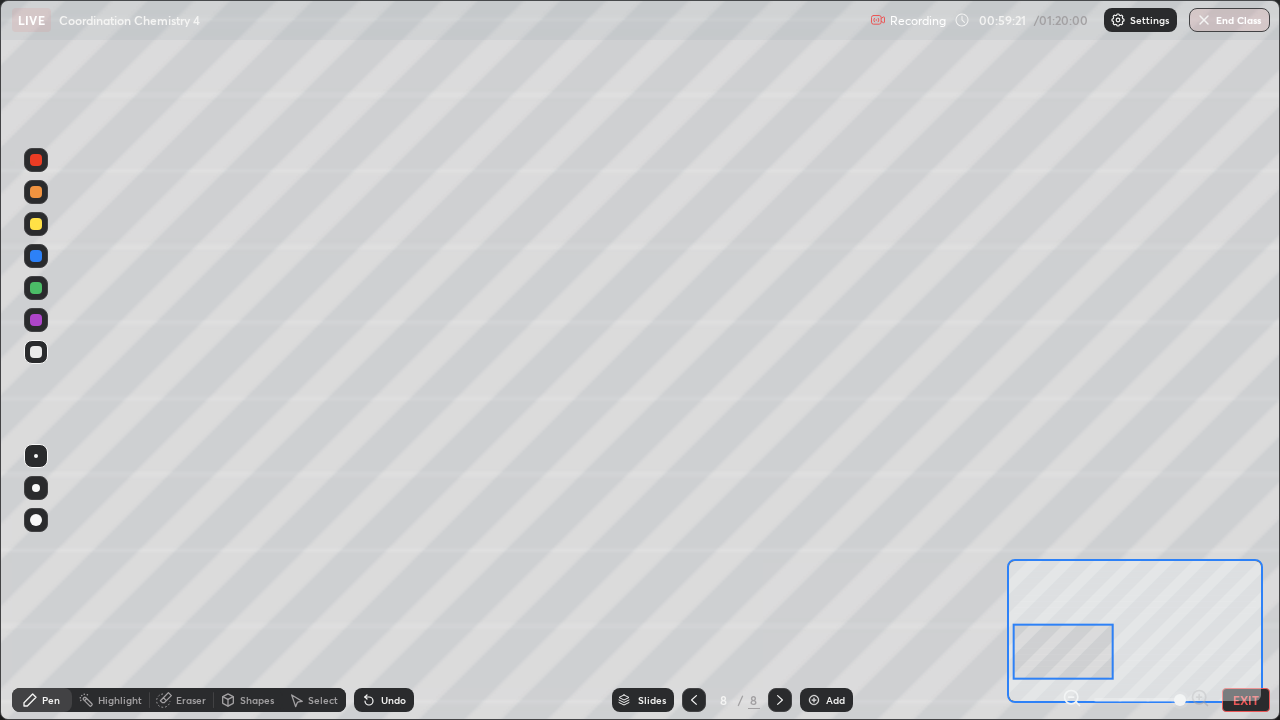 click on "Pen Highlight Eraser Shapes Select Undo Slides 8 / 8 Add EXIT" at bounding box center (640, 700) 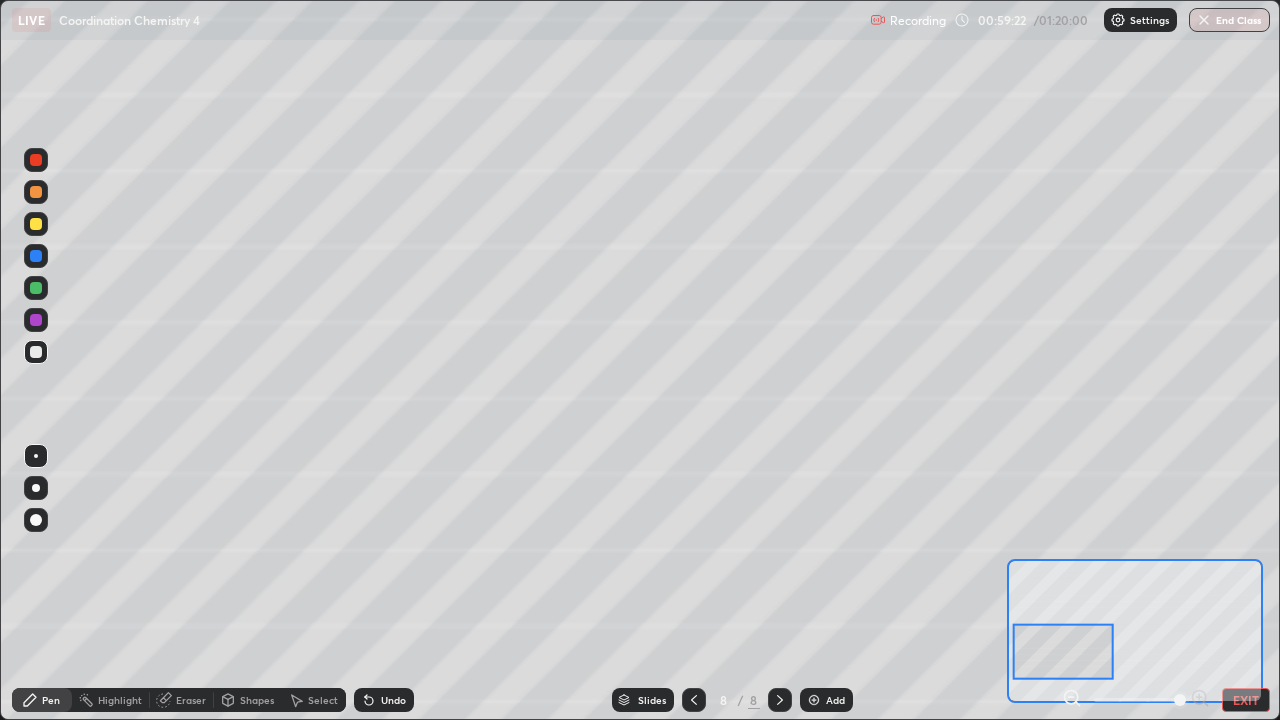 click on "EXIT" at bounding box center [1246, 700] 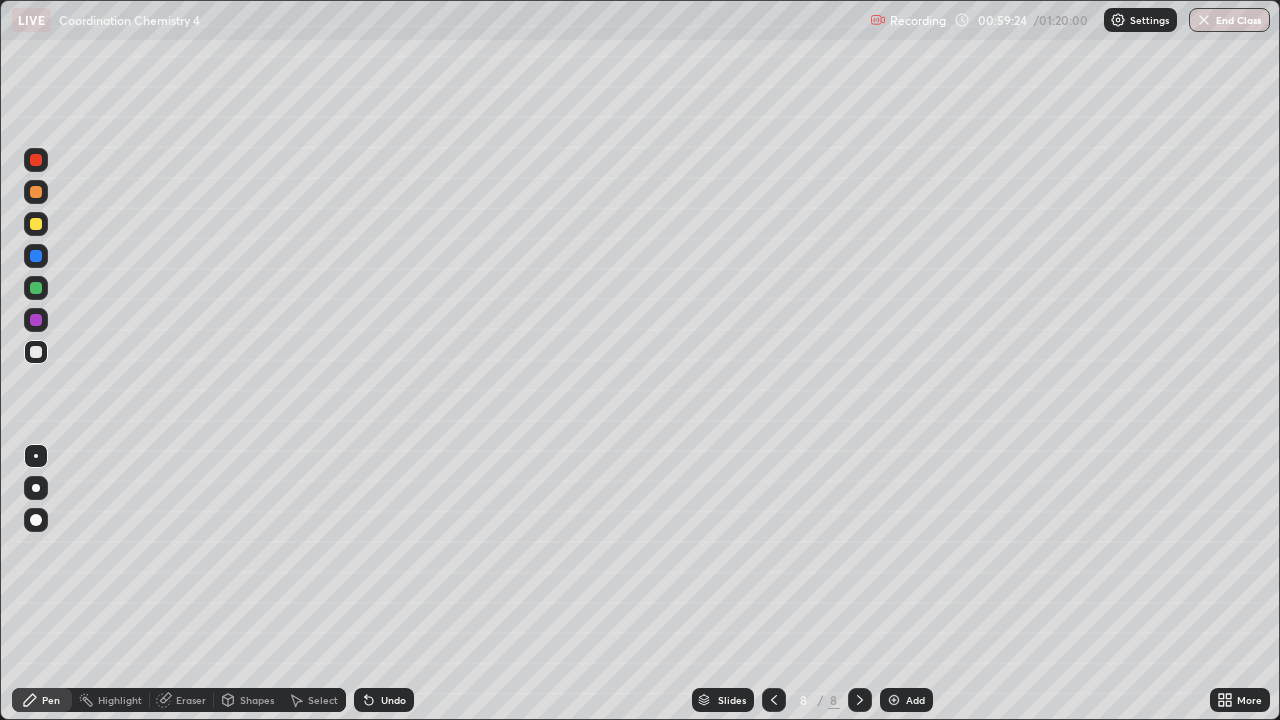 click 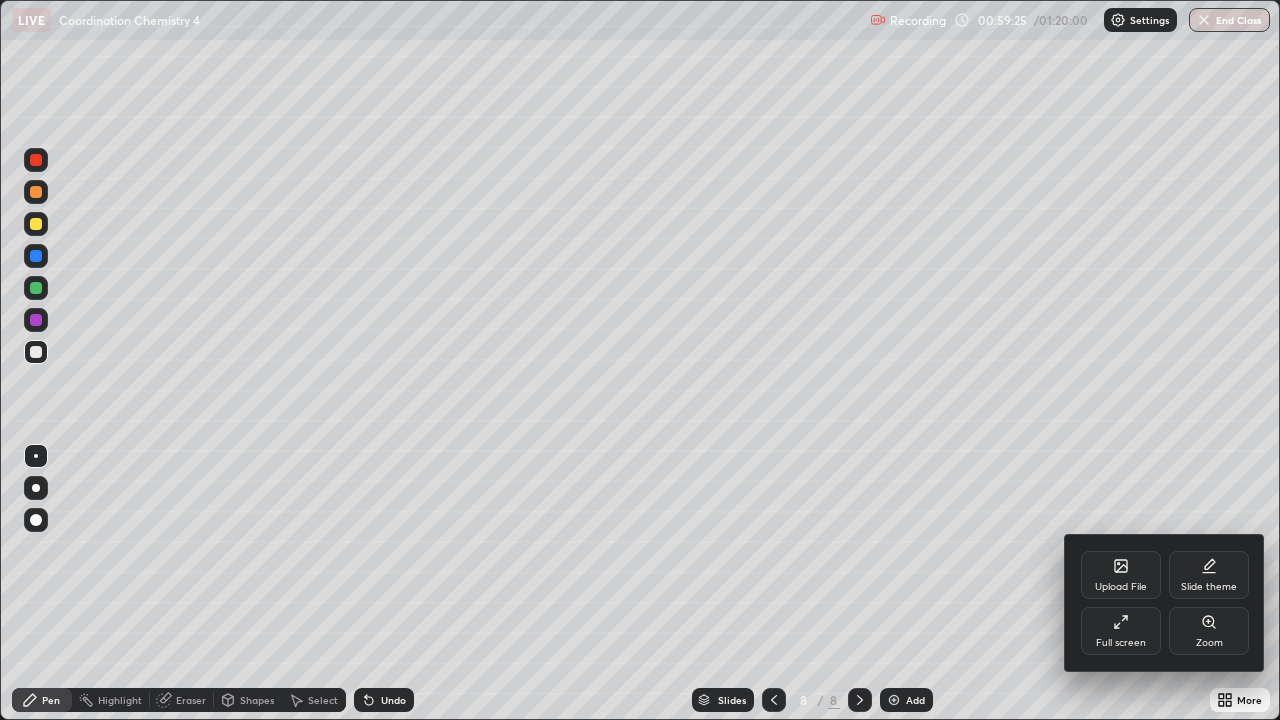 click on "Zoom" at bounding box center (1209, 631) 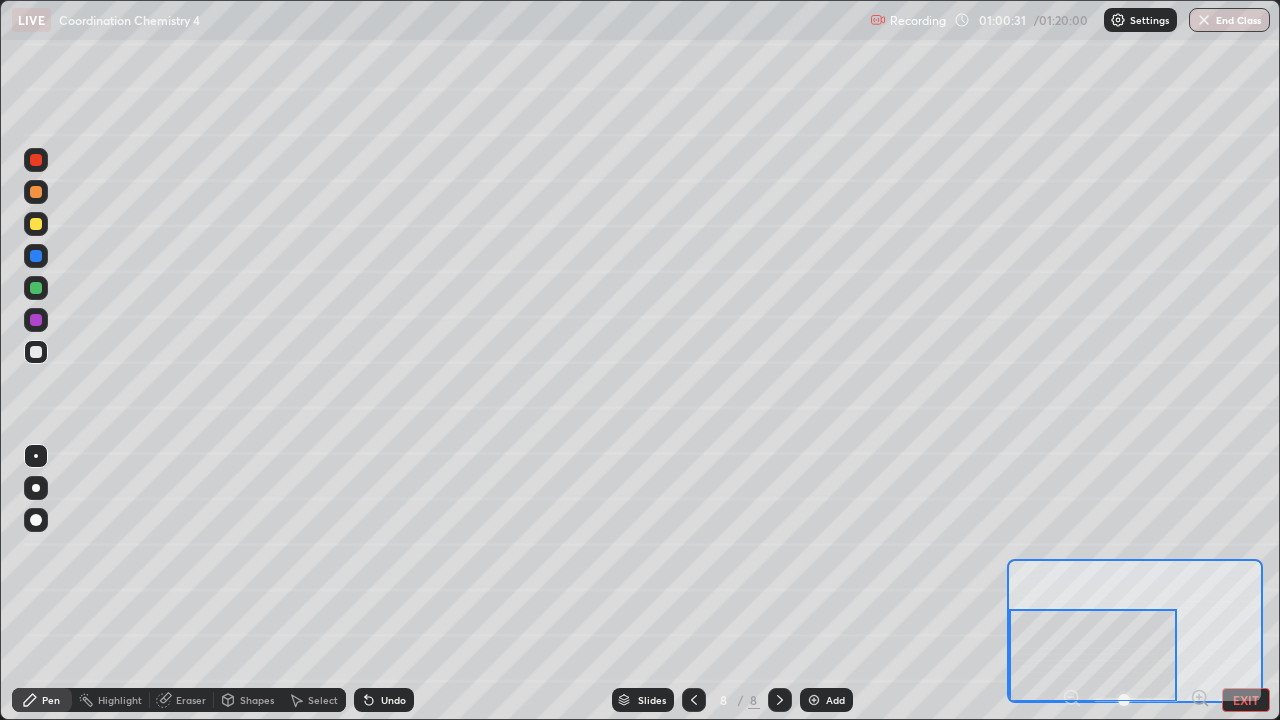click at bounding box center (36, 224) 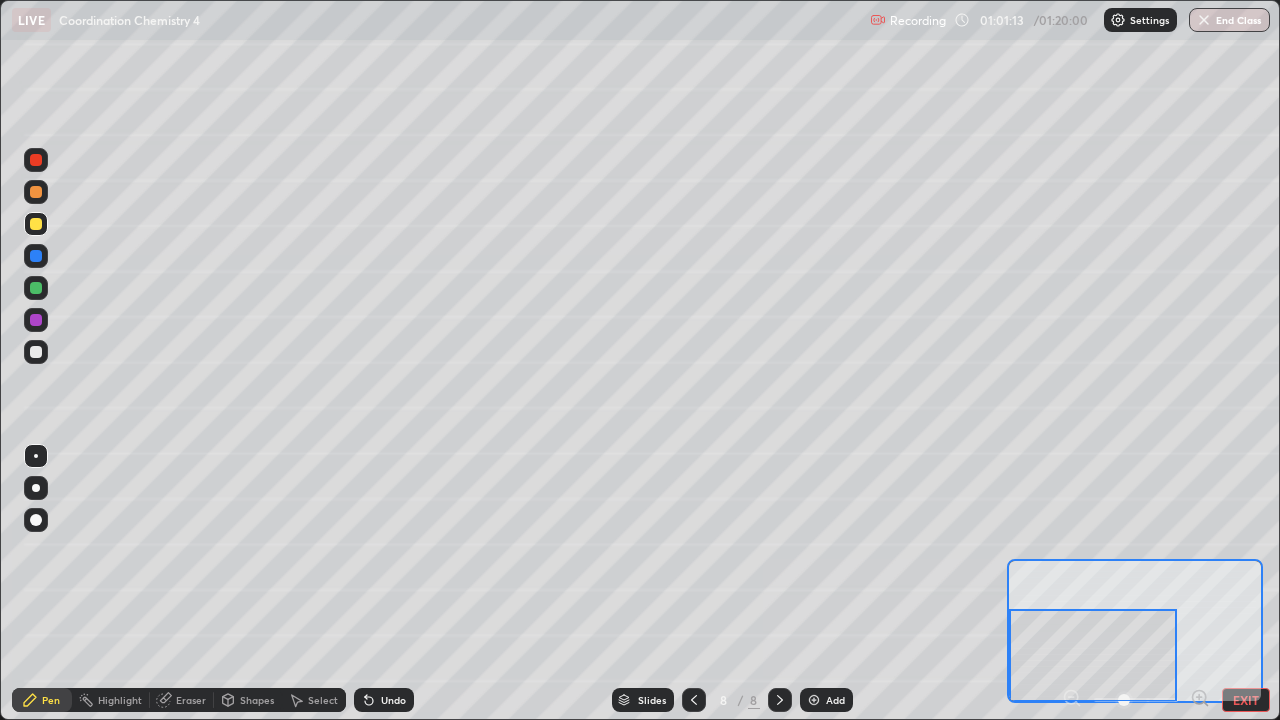 click on "Eraser" at bounding box center (191, 700) 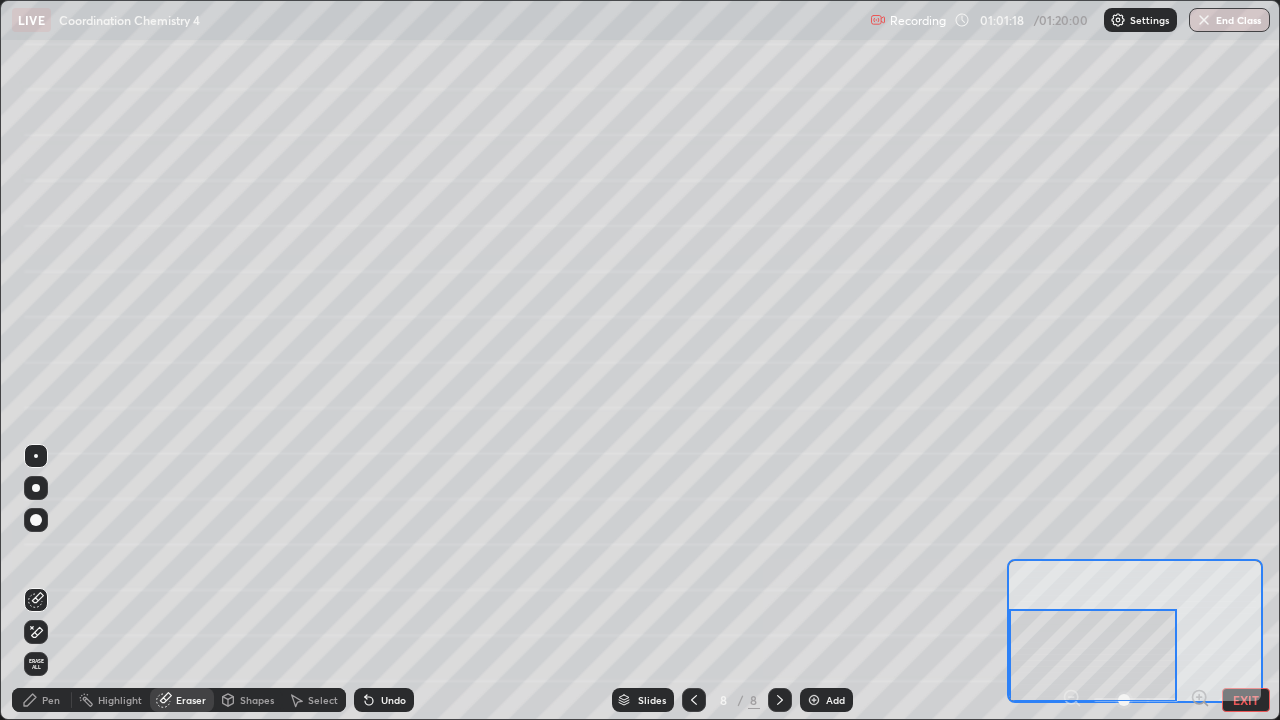 click on "Pen" at bounding box center [42, 700] 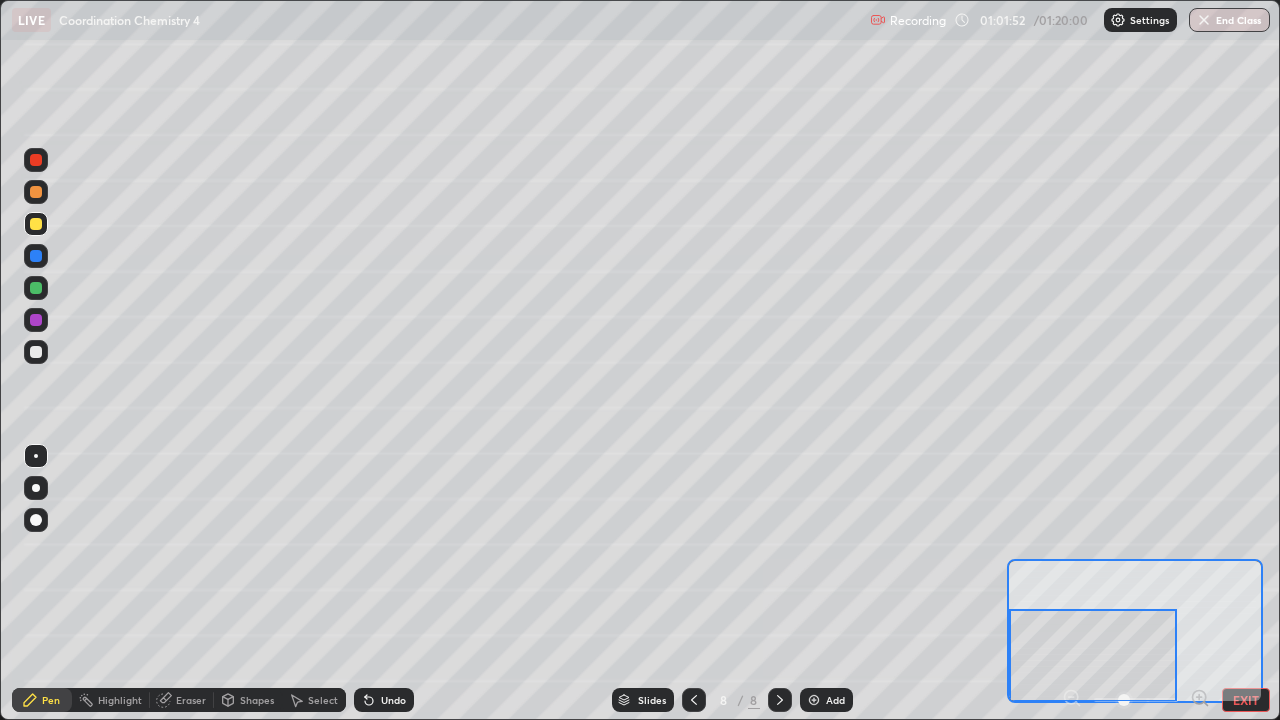 click on "Eraser" at bounding box center [191, 700] 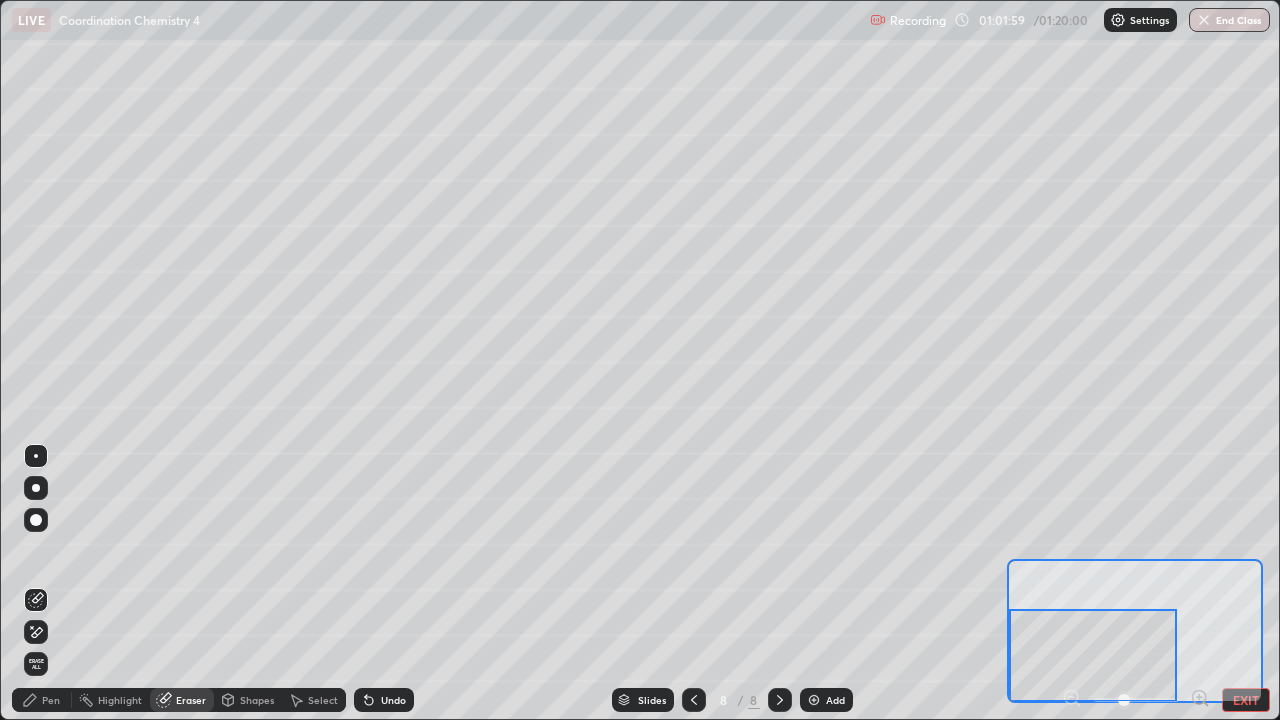 click on "Pen" at bounding box center [42, 700] 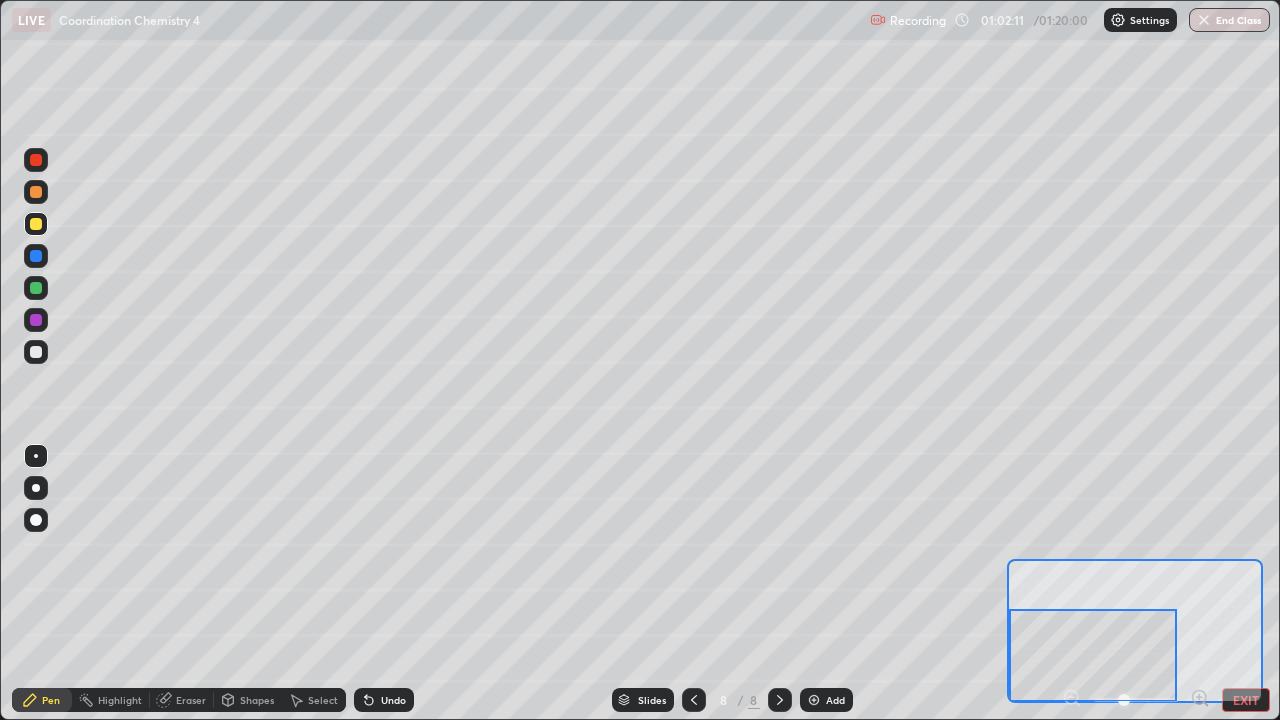 click on "EXIT" at bounding box center (1246, 700) 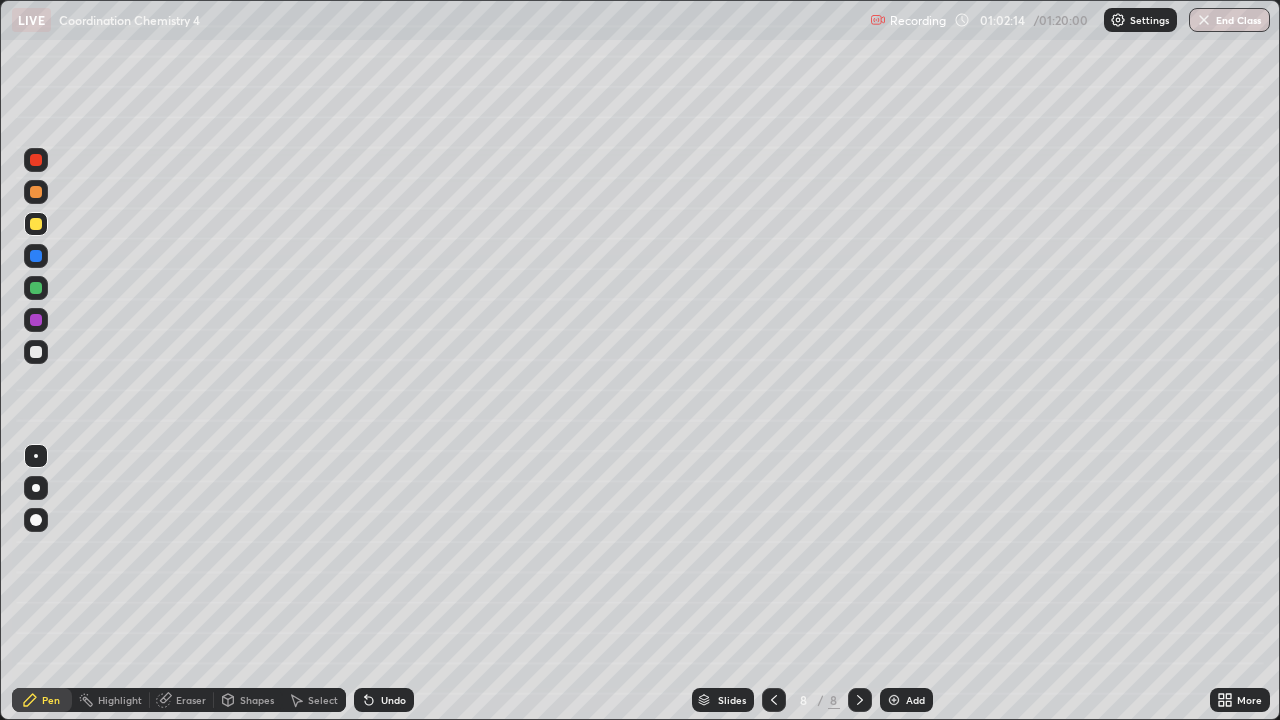 click on "Add" at bounding box center (906, 700) 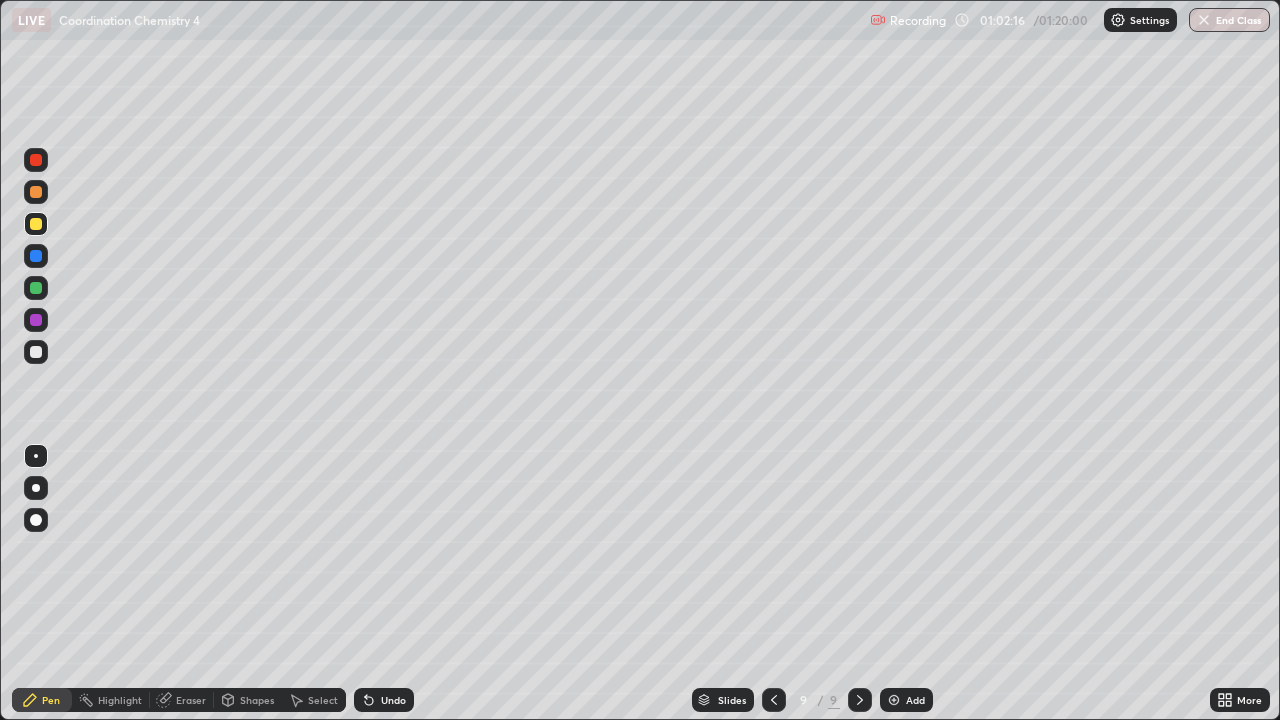 click at bounding box center [36, 192] 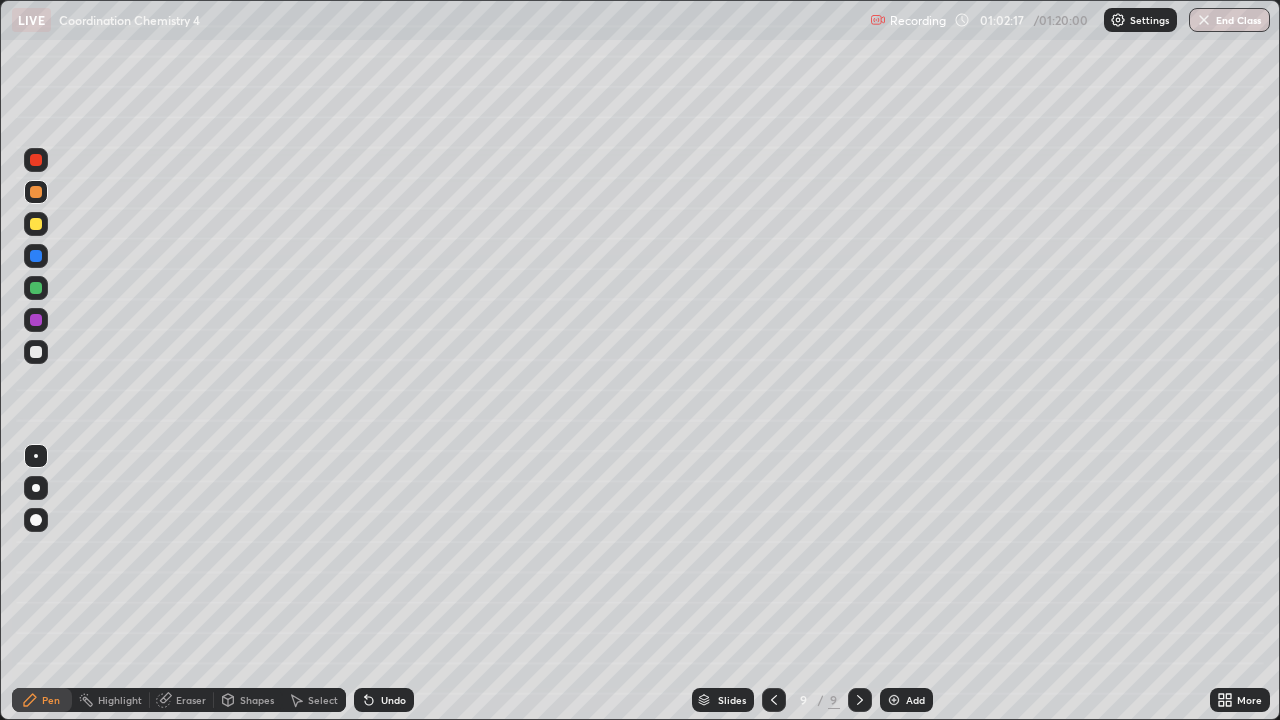 click at bounding box center (36, 352) 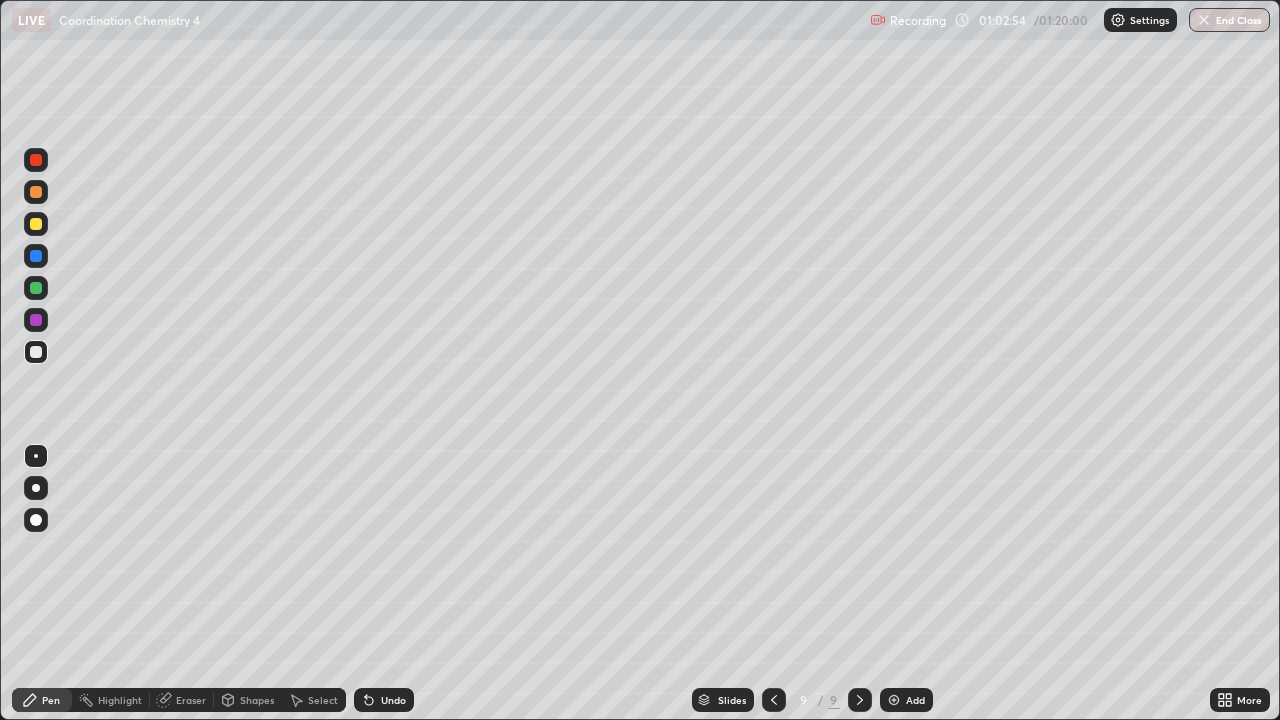click on "Undo" at bounding box center (393, 700) 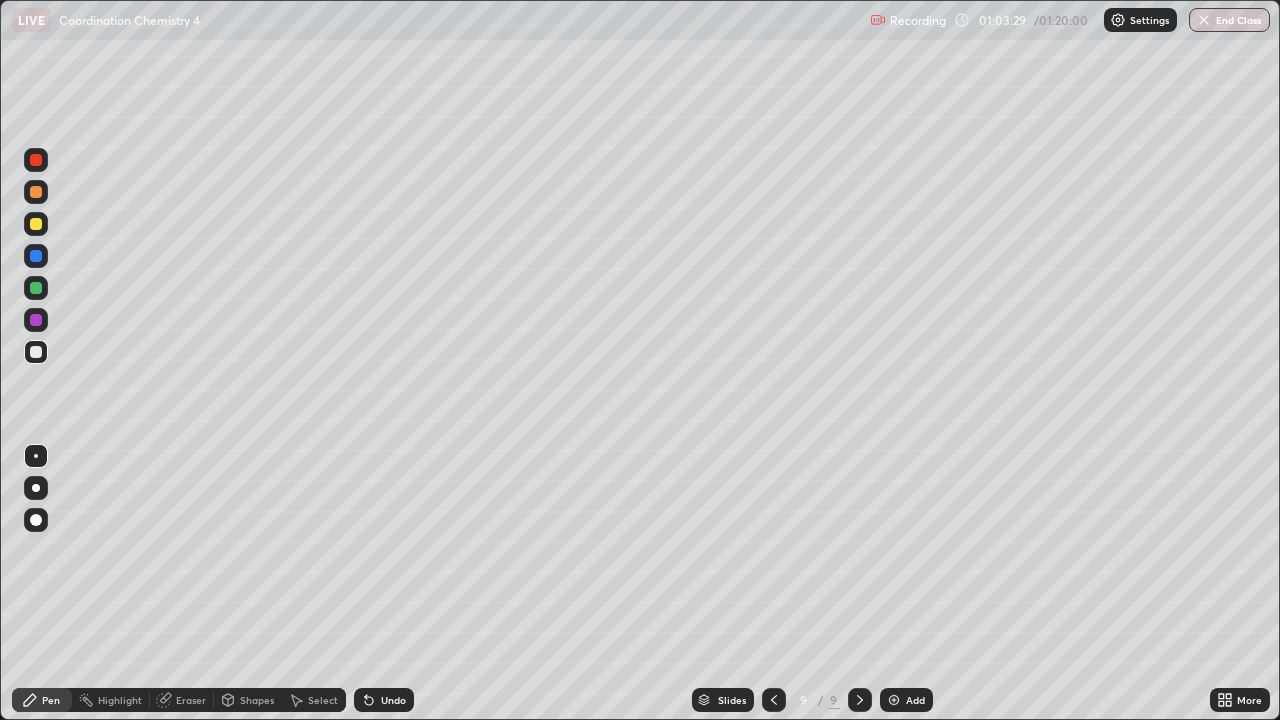 click on "Undo" at bounding box center (393, 700) 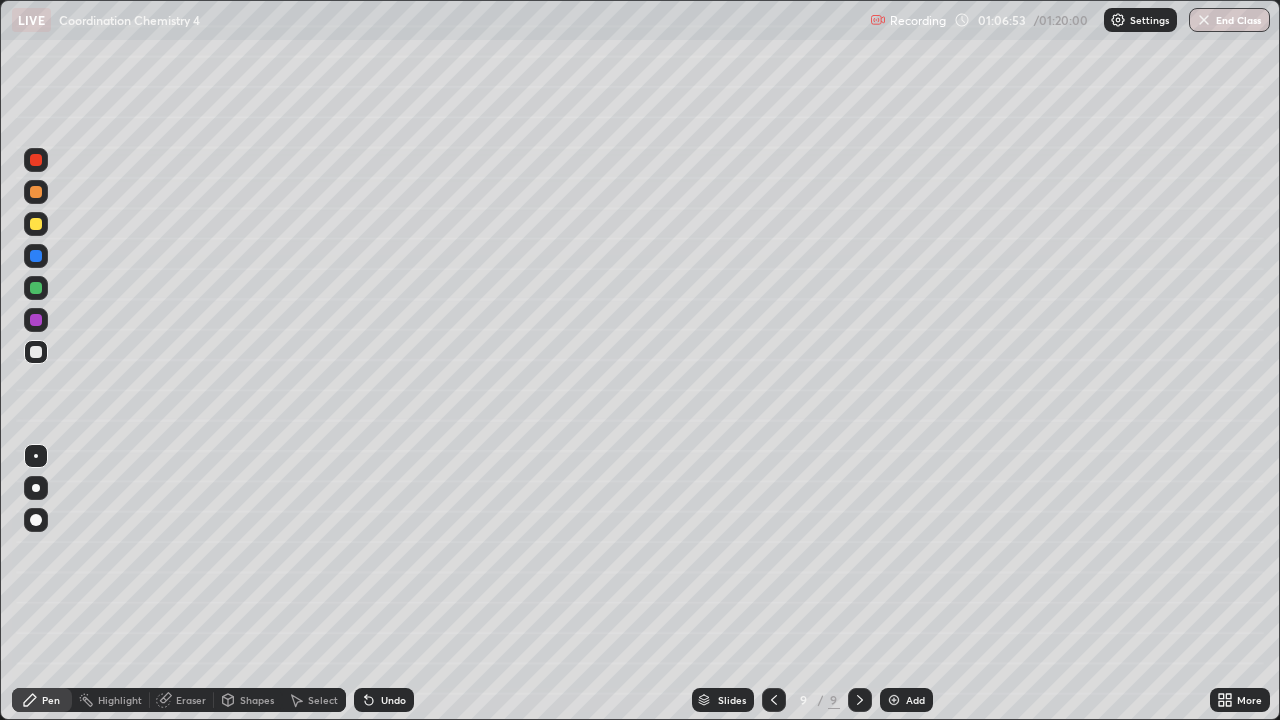 click 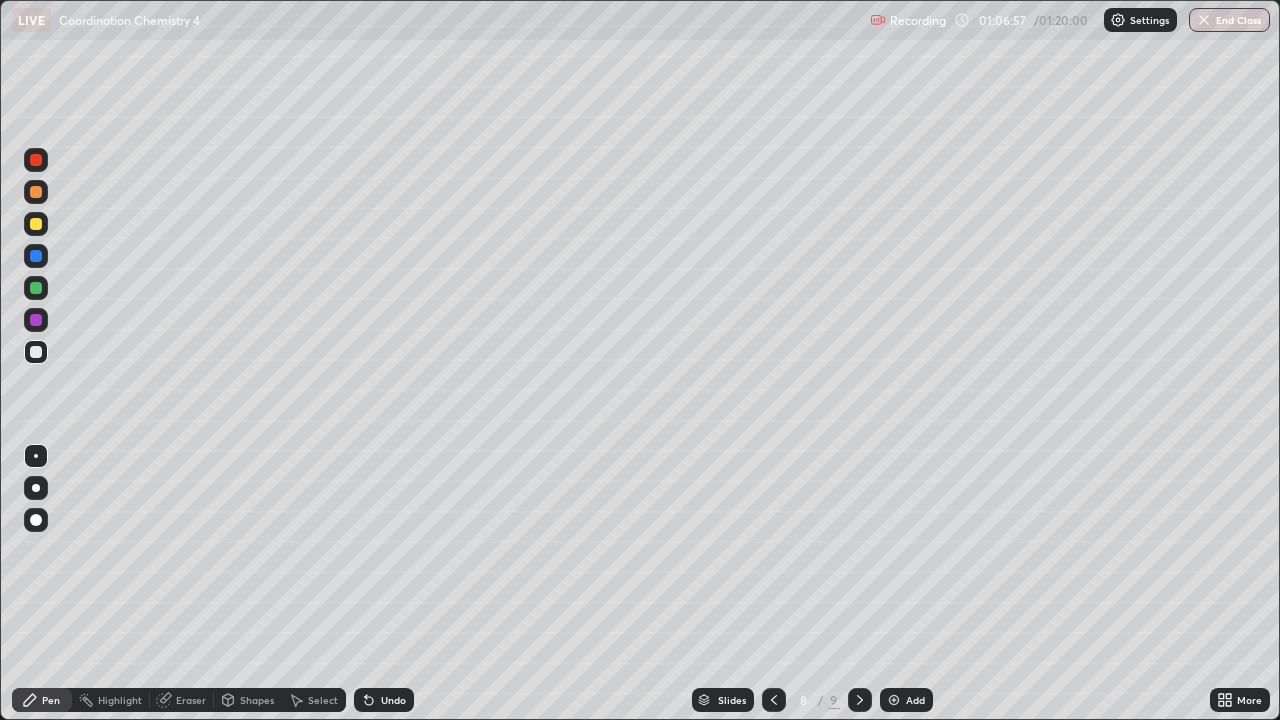 click 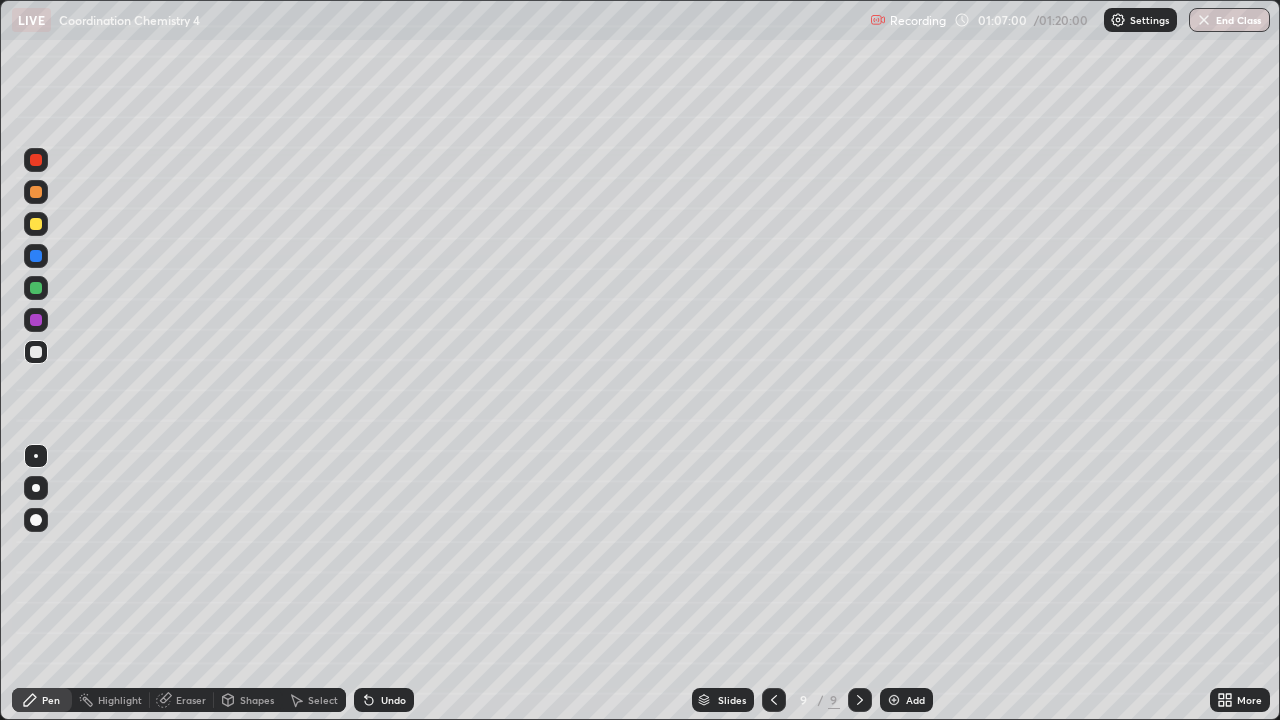 click 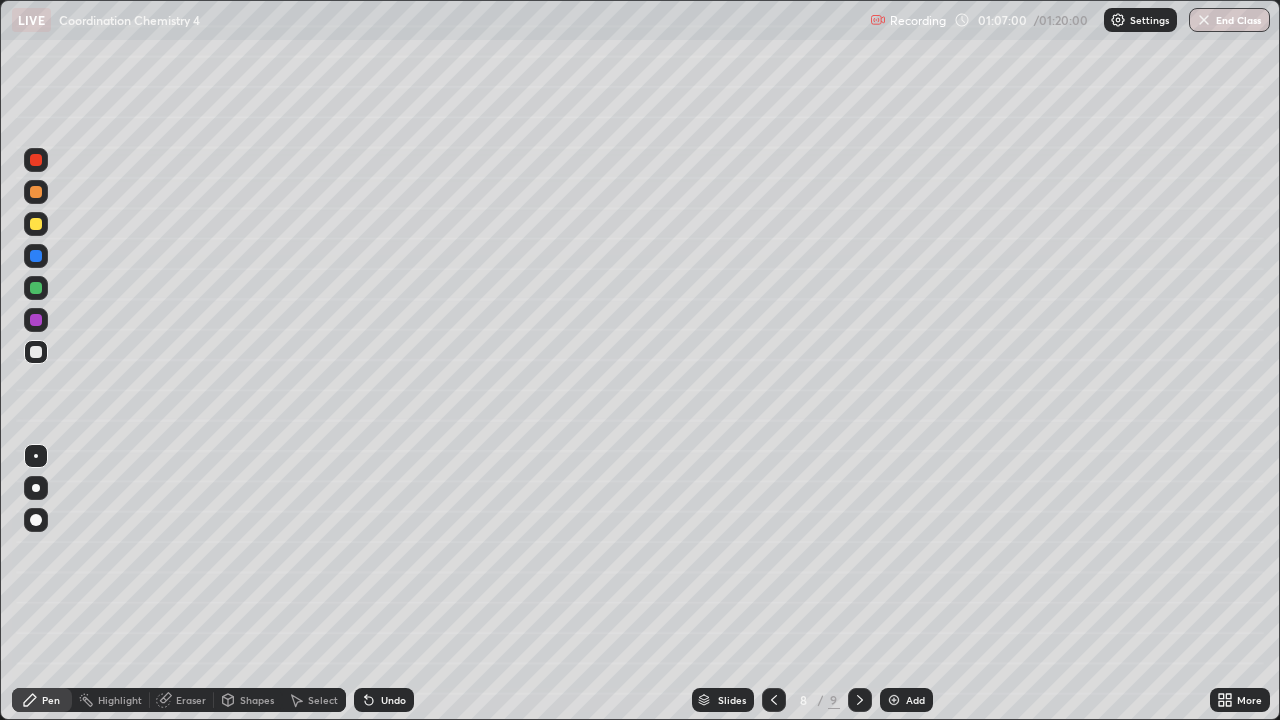 click 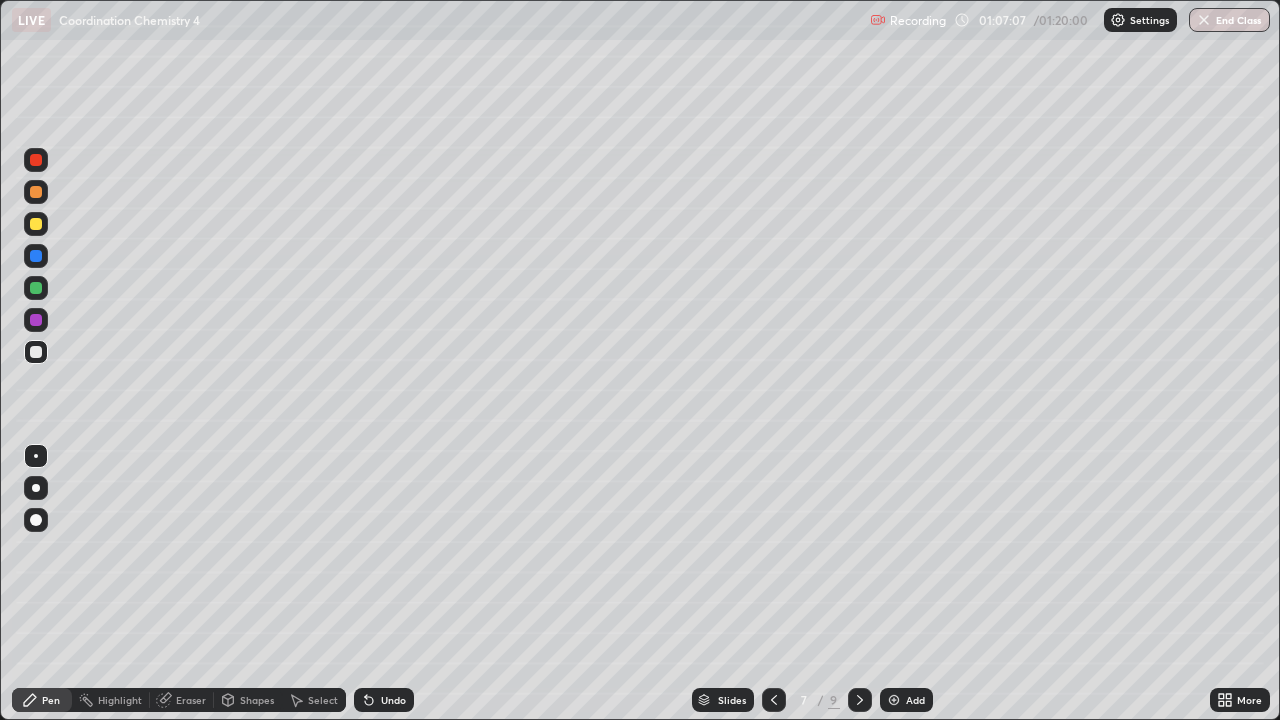 click 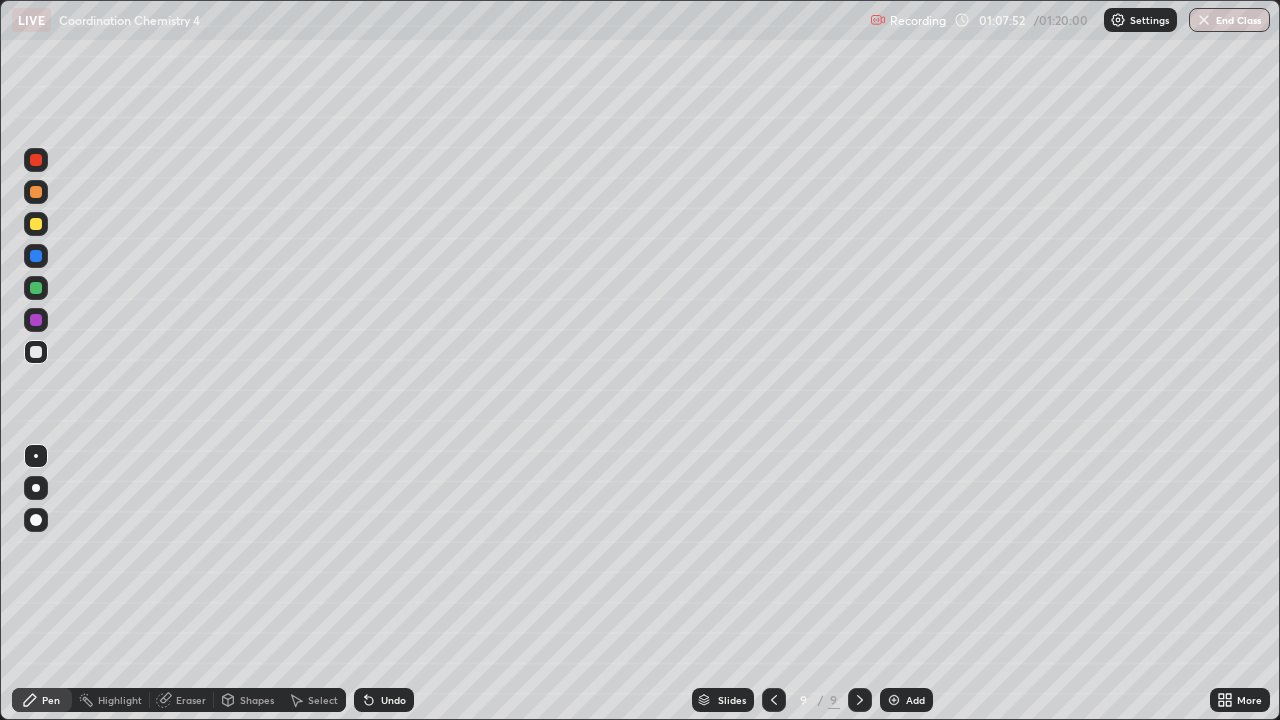 click 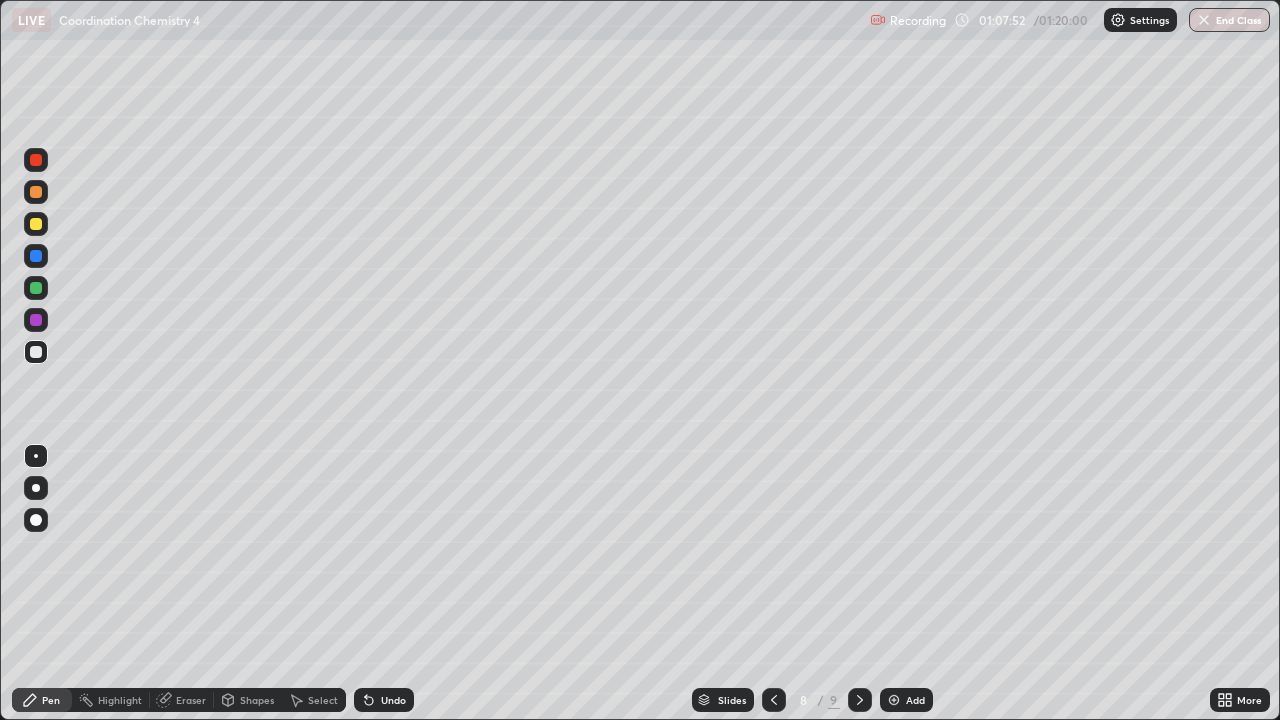 click at bounding box center (774, 700) 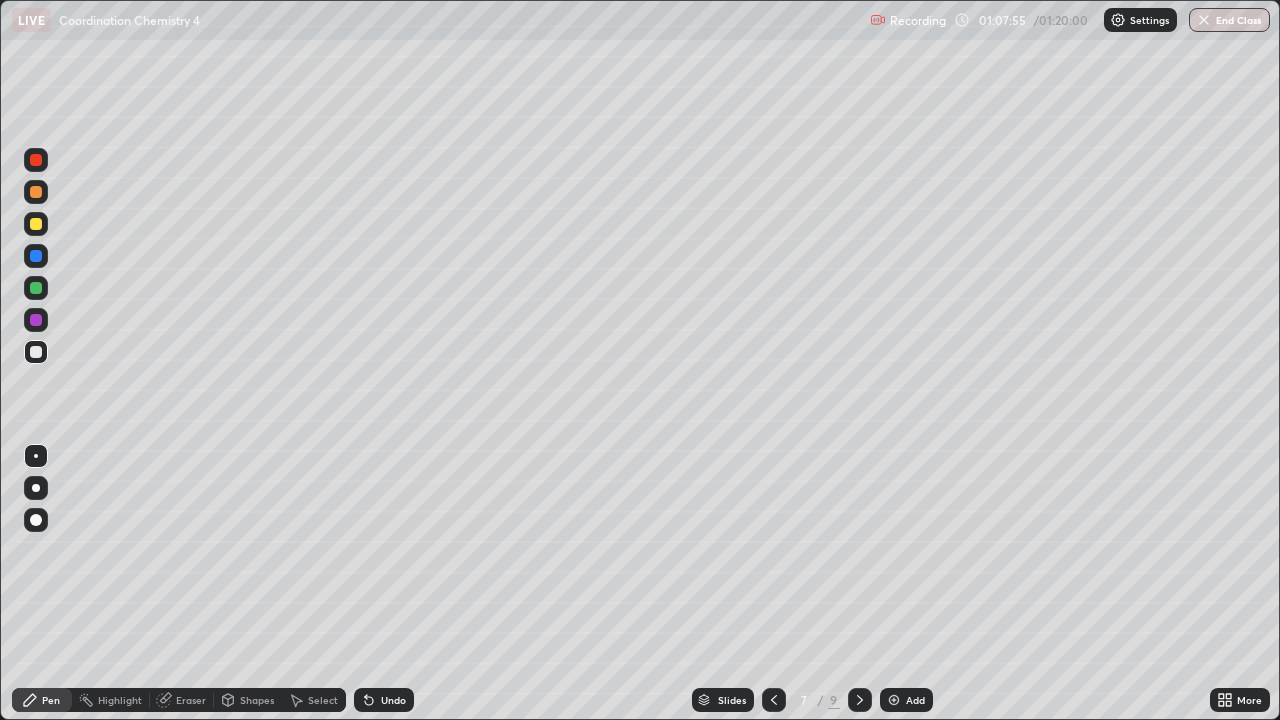 click at bounding box center (860, 700) 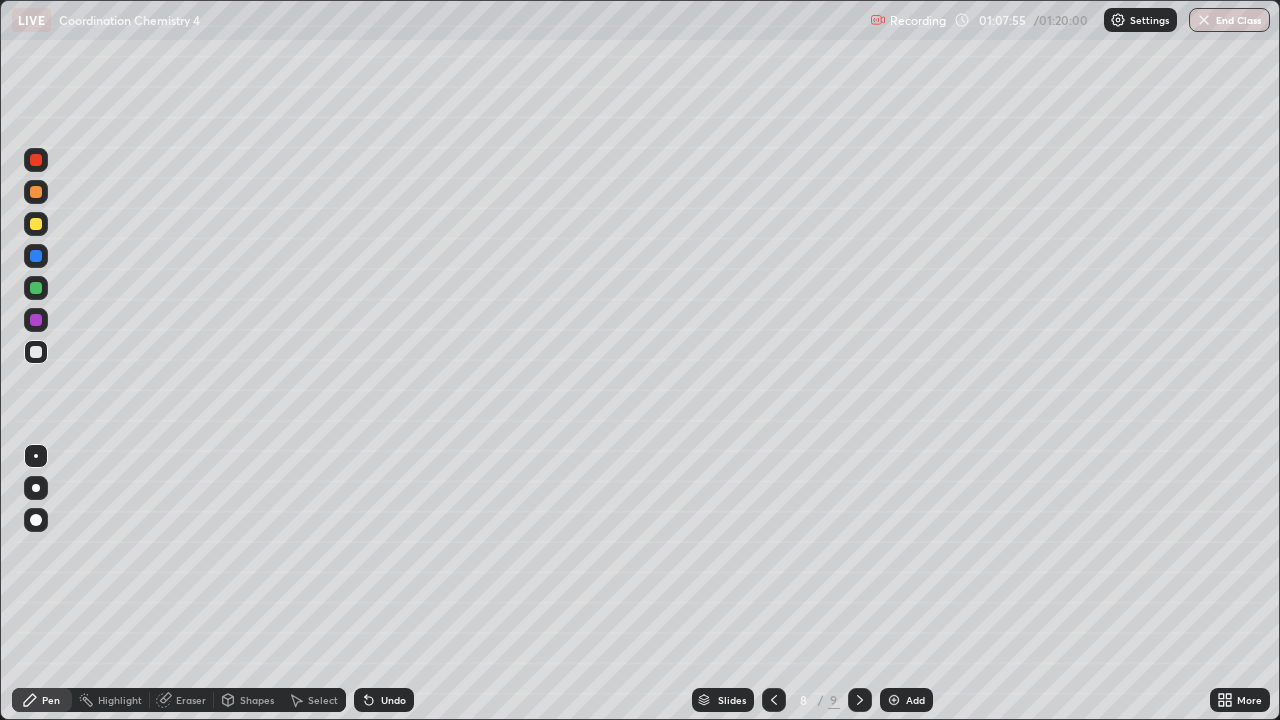 click 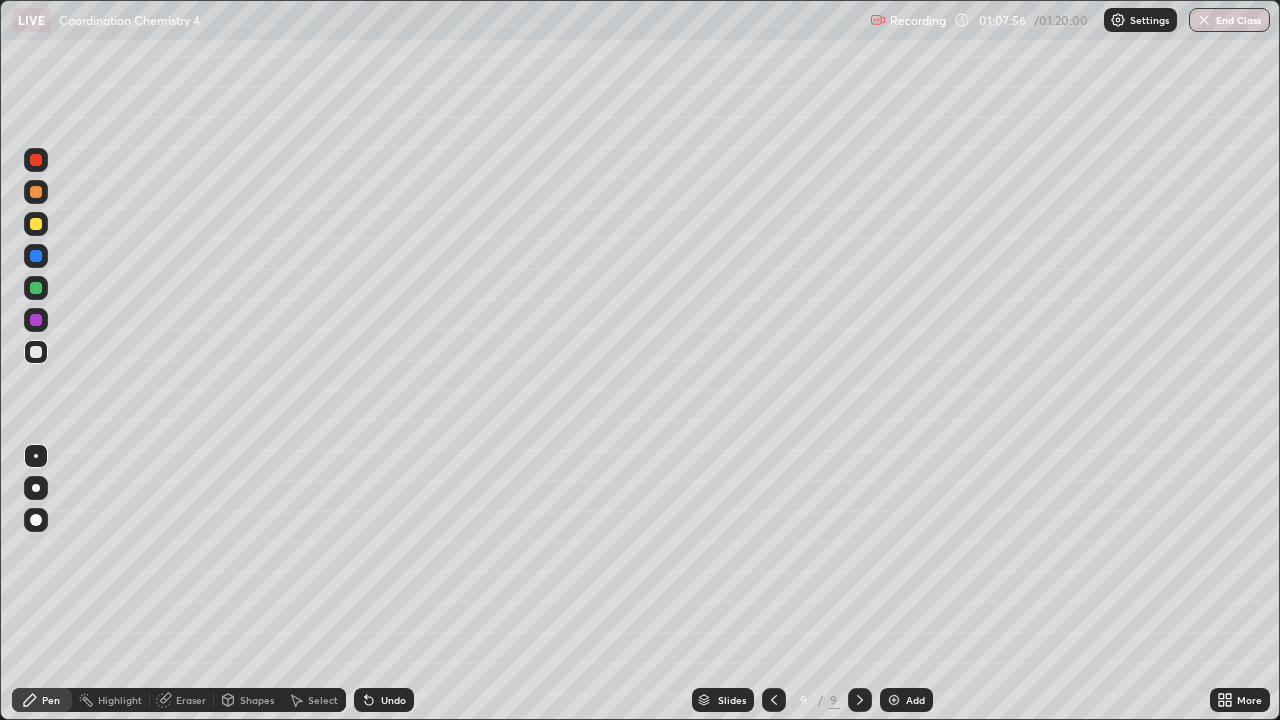 click 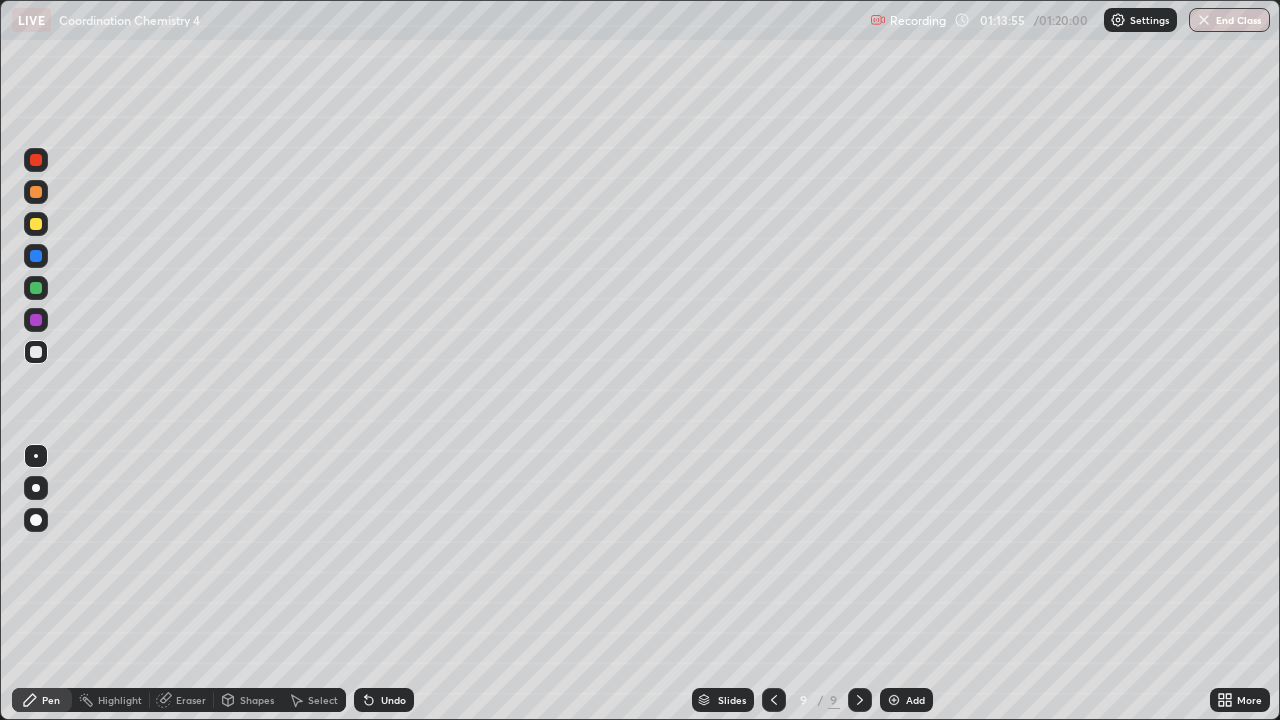 click on "End Class" at bounding box center (1229, 20) 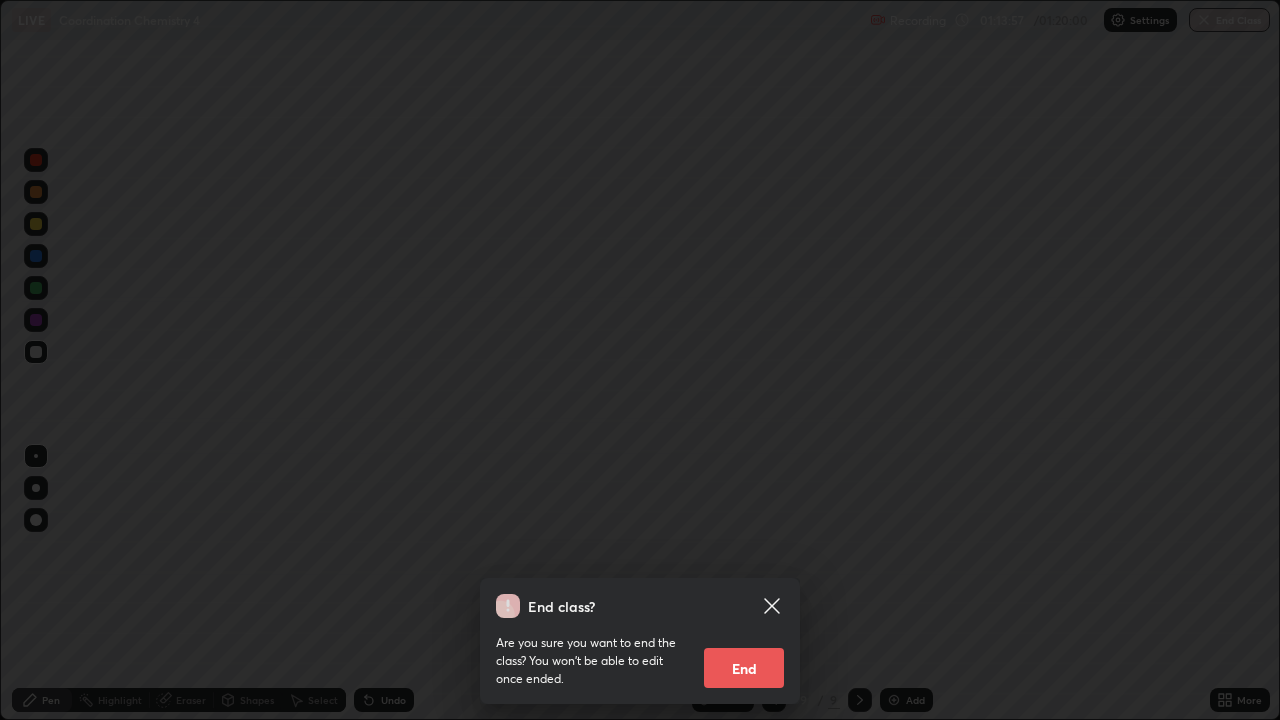 click on "End" at bounding box center [744, 668] 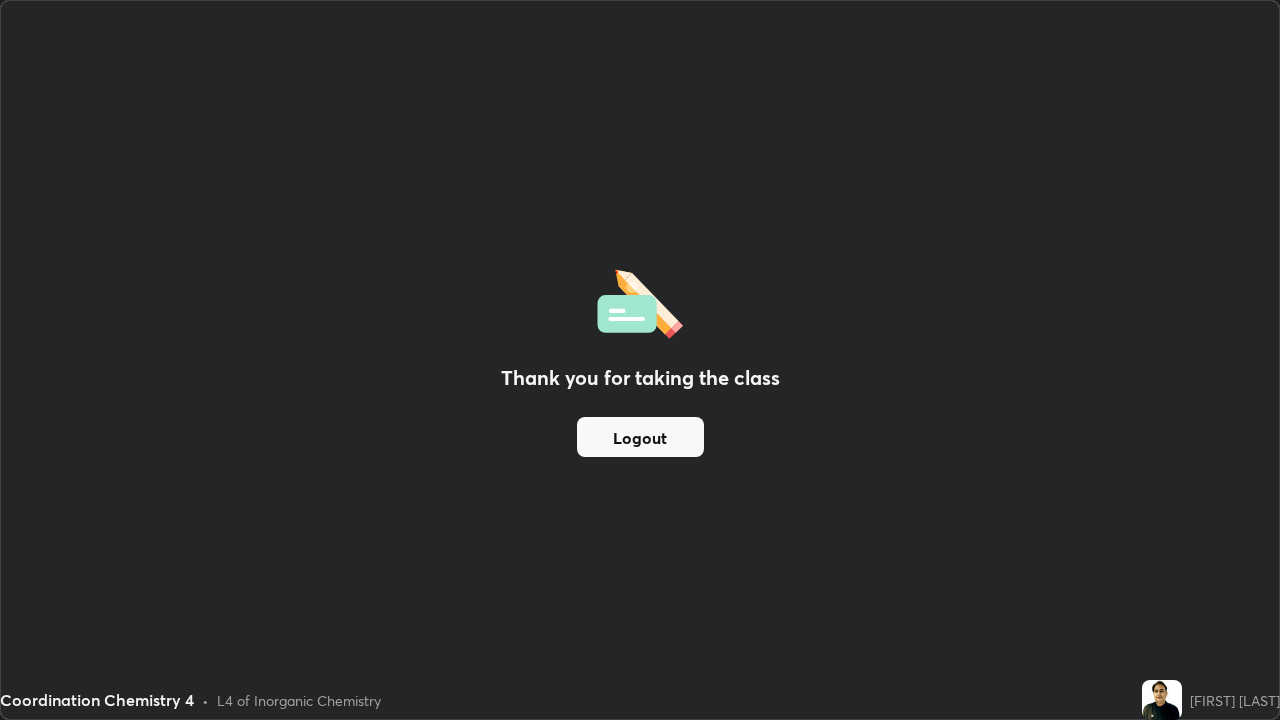 click on "Logout" at bounding box center (640, 437) 